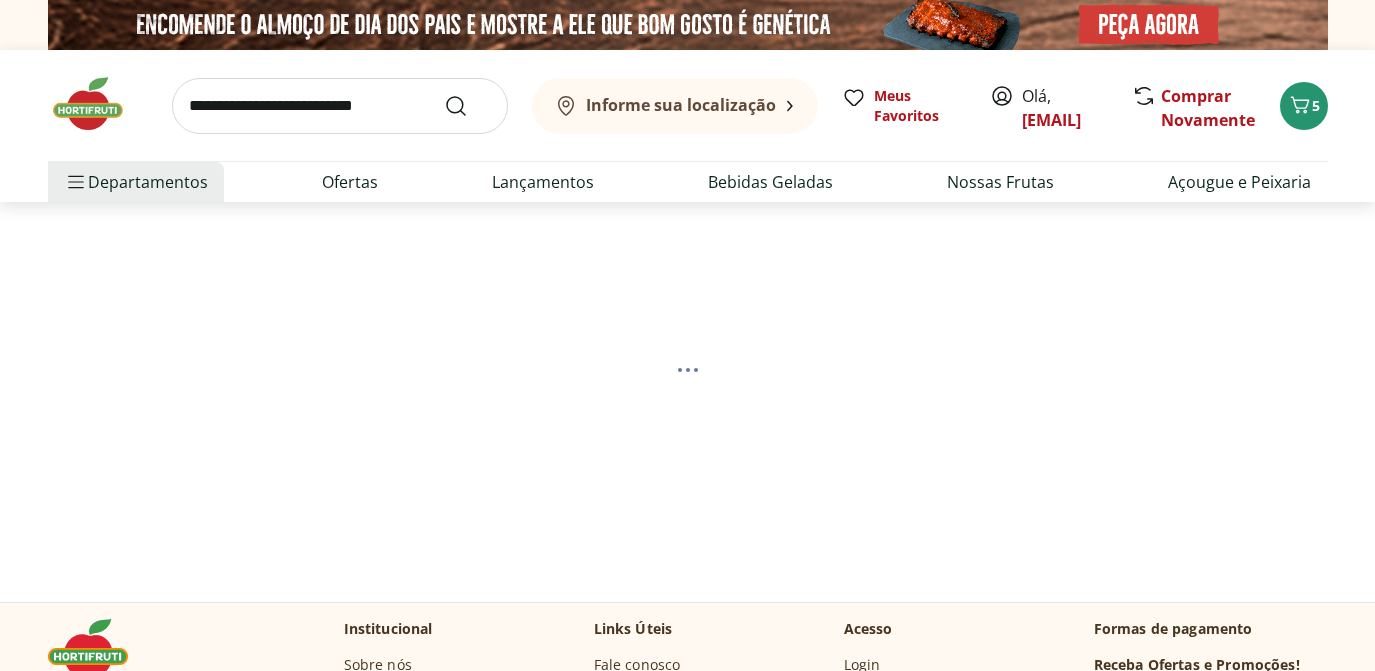 scroll, scrollTop: 0, scrollLeft: 0, axis: both 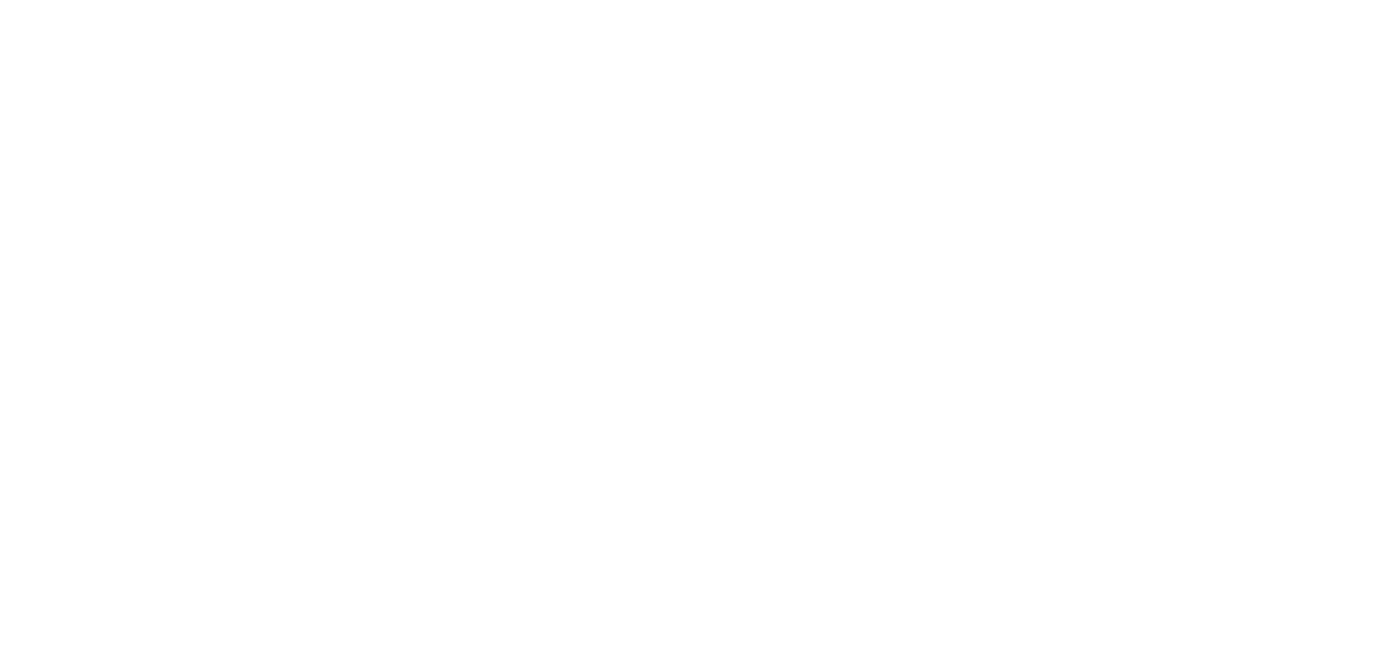 select on "**********" 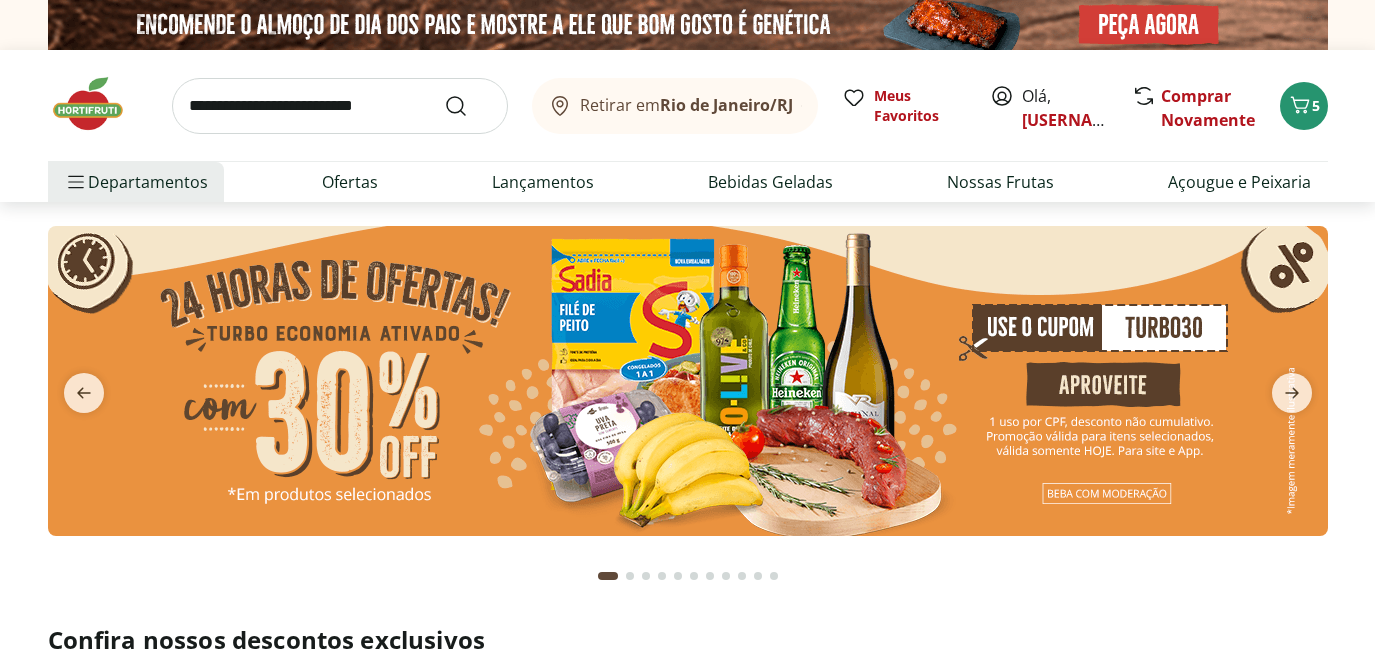 scroll, scrollTop: 0, scrollLeft: 0, axis: both 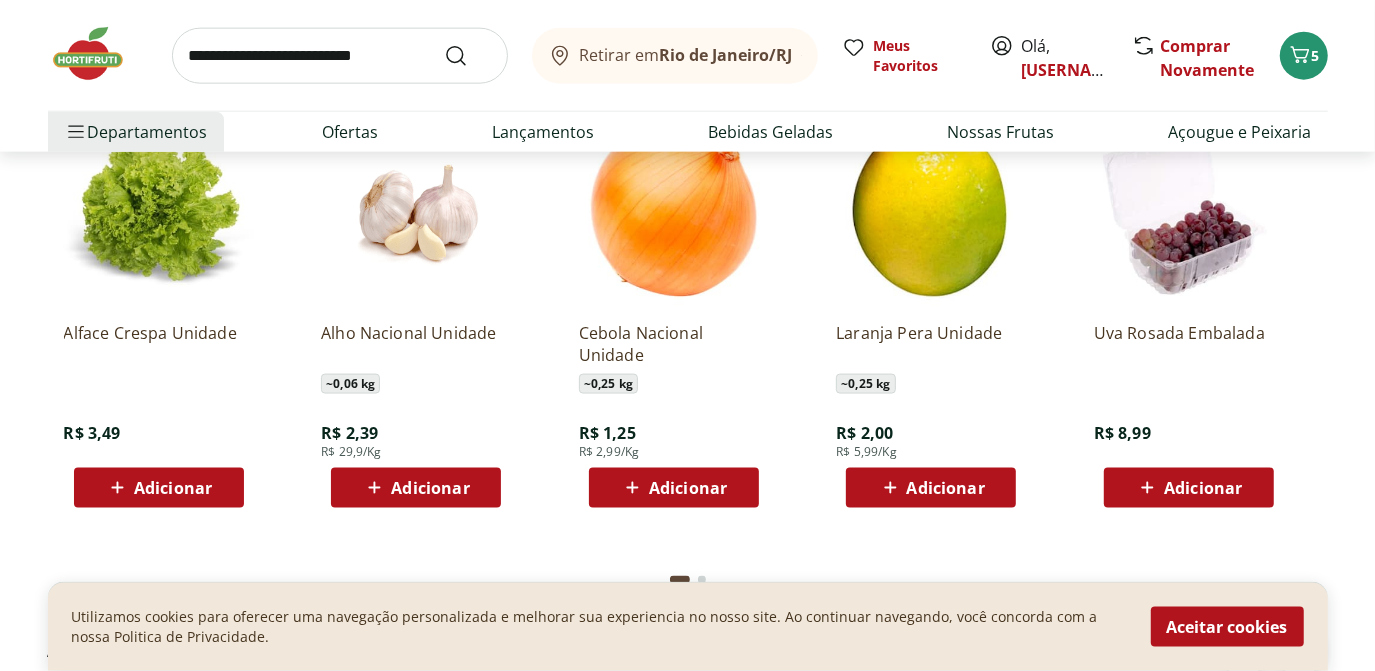 click on "Adicionar" at bounding box center (1203, 488) 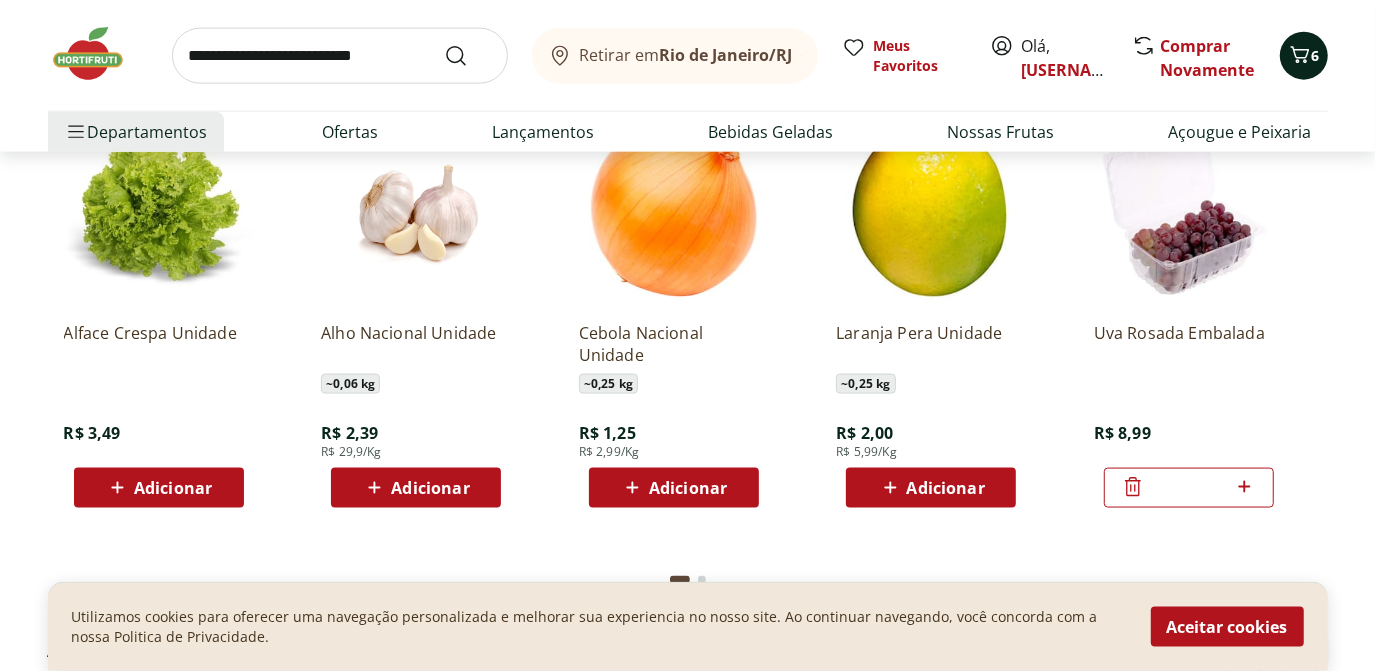 click 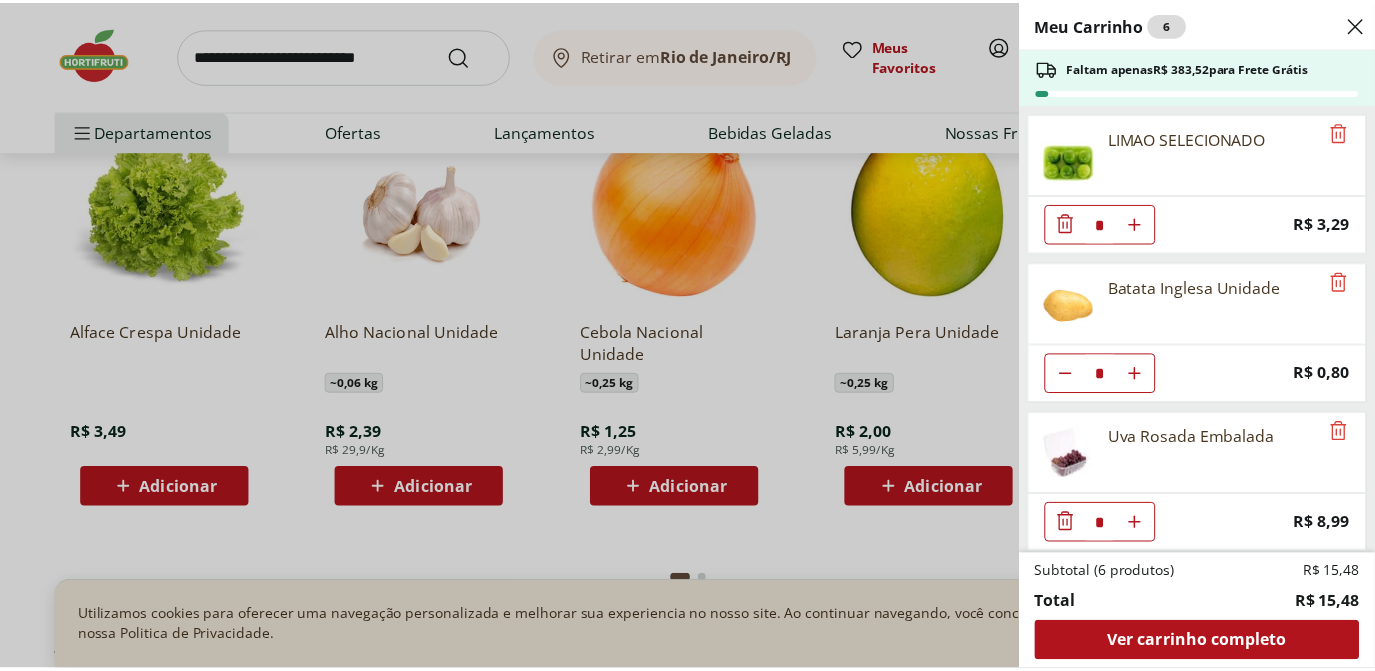 scroll, scrollTop: 1, scrollLeft: 0, axis: vertical 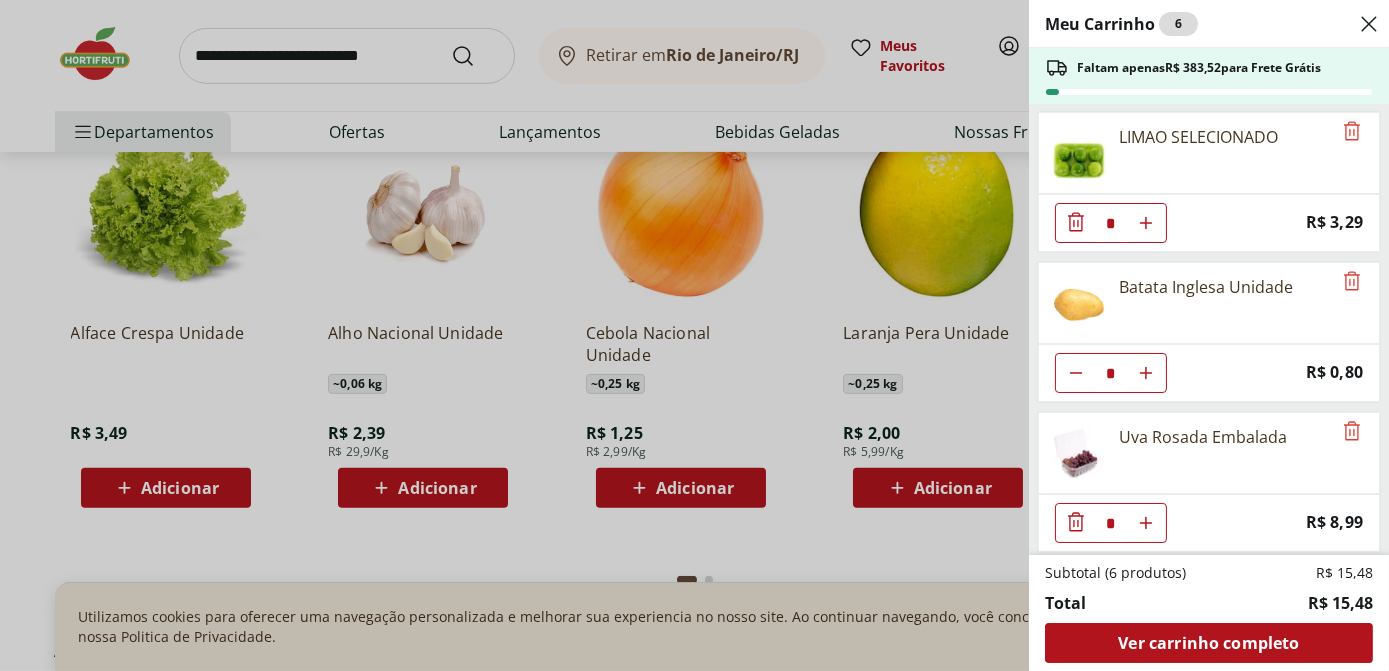 click on "Meu Carrinho 6 Faltam apenas  R$ 383,52  para Frete Grátis LIMAO SELECIONADO * Price: R$ 3,29 Batata Inglesa Unidade * Price: R$ 0,80 Uva Rosada Embalada * Price: R$ 8,99 Subtotal (6 produtos) R$ 15,48 Total R$ 15,48 Ver carrinho completo" at bounding box center (694, 335) 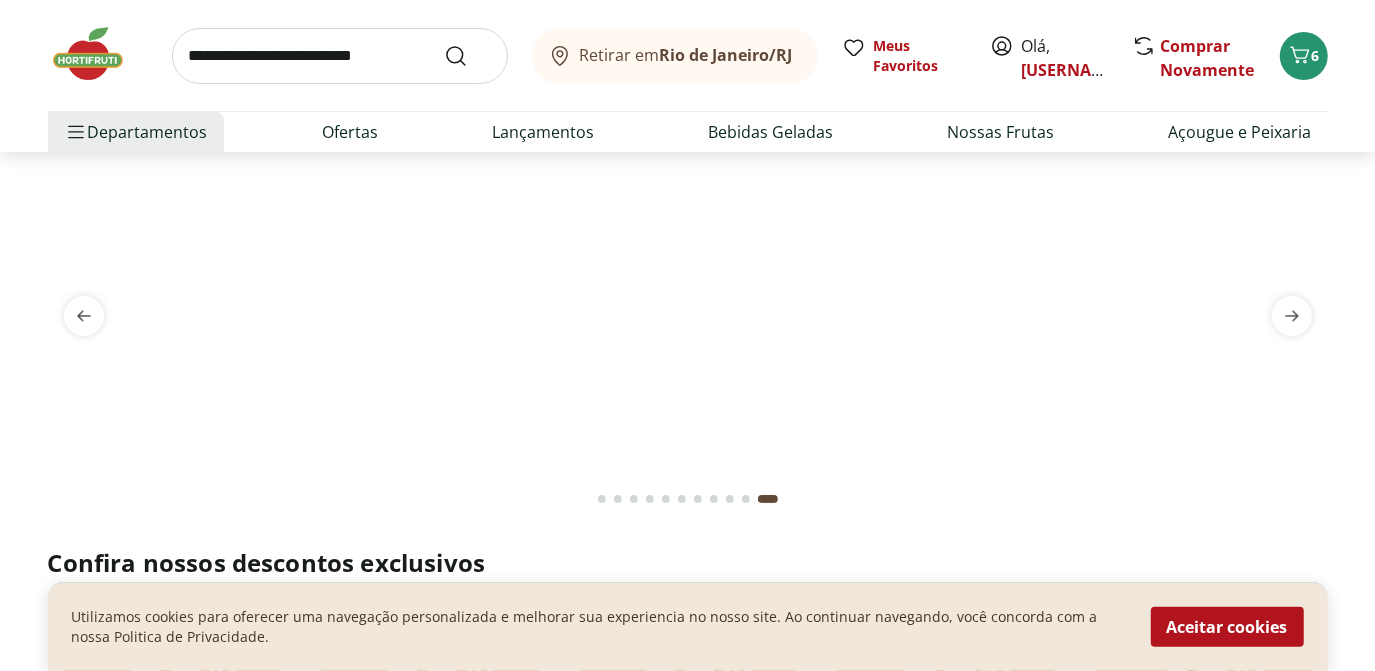 scroll, scrollTop: 0, scrollLeft: 0, axis: both 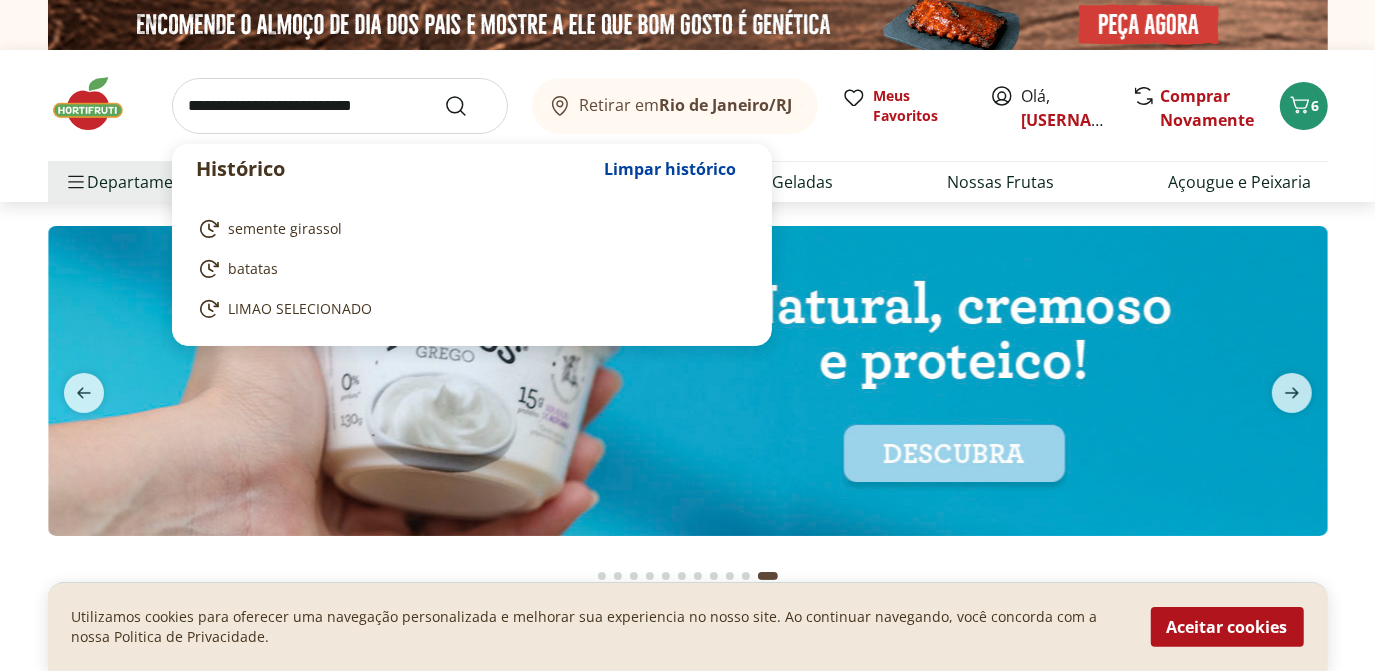 click at bounding box center [340, 106] 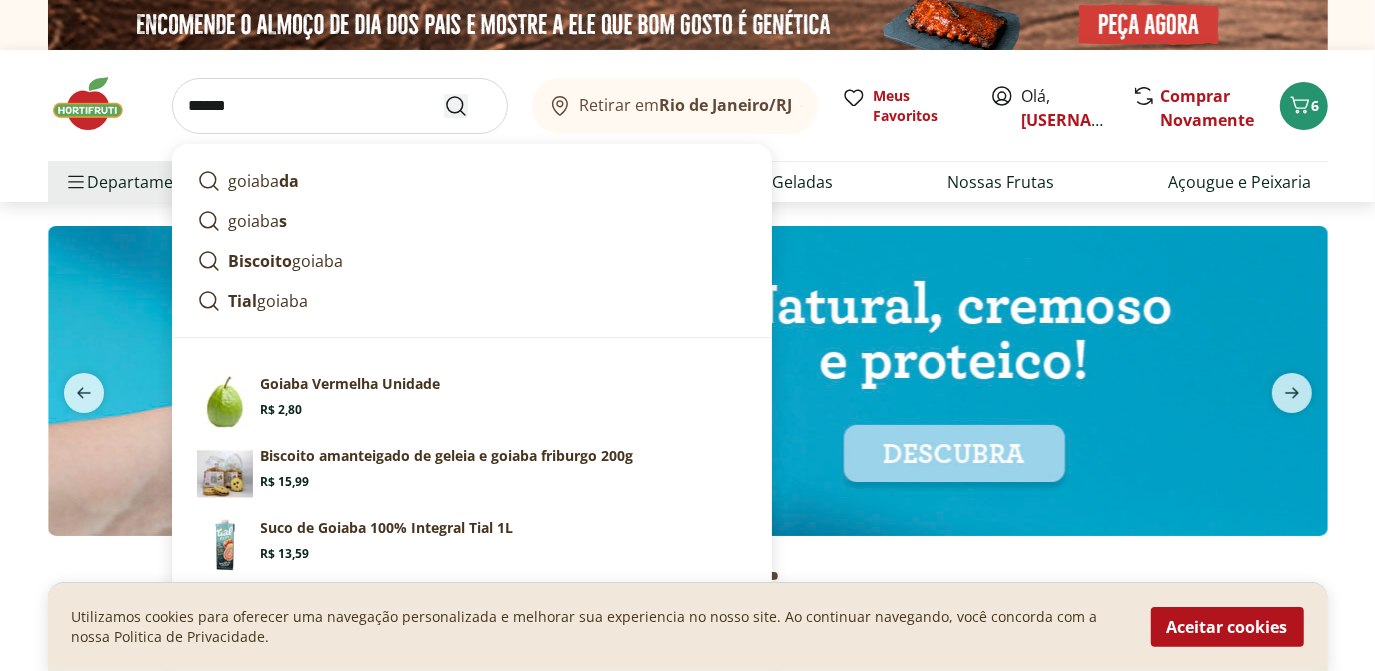 type on "******" 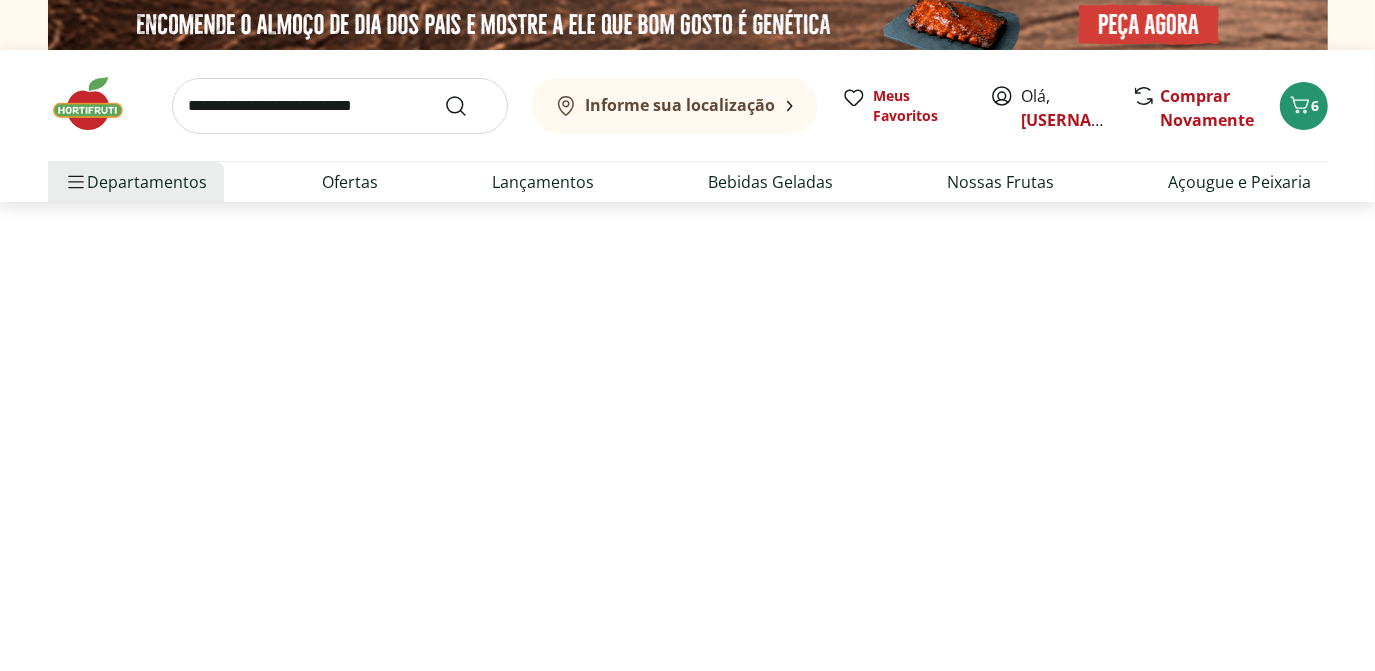 select on "**********" 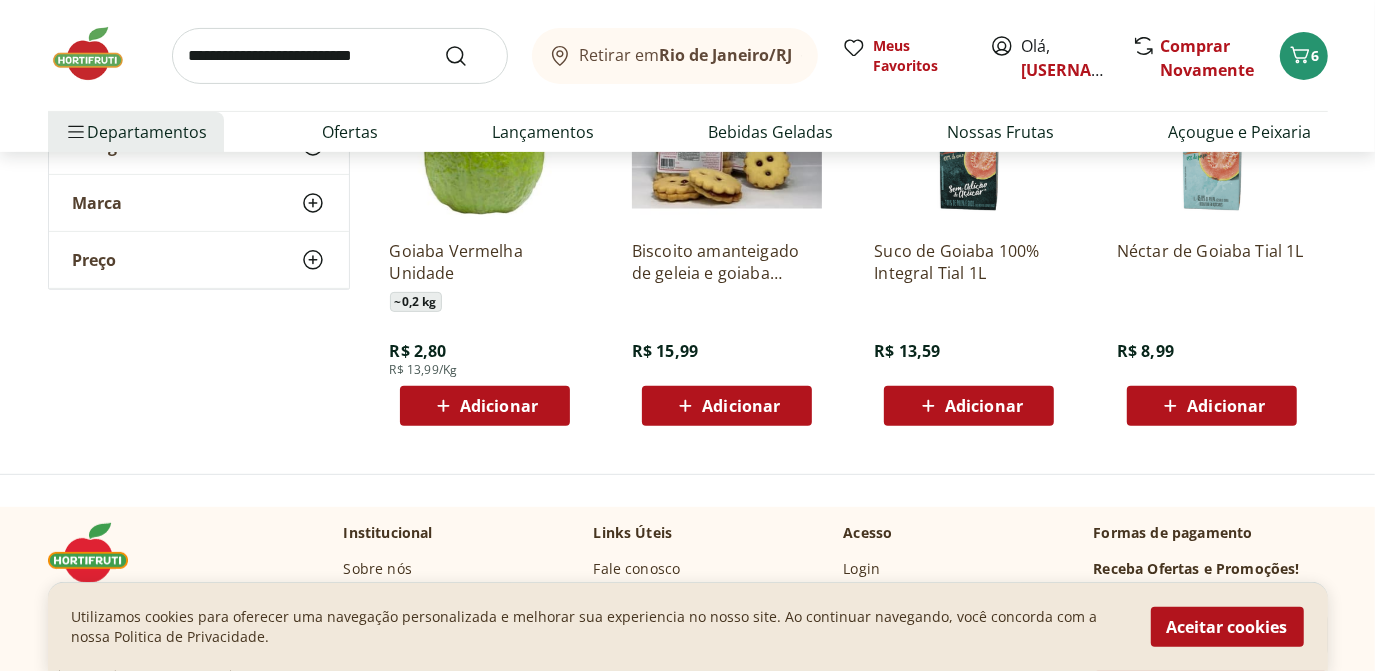 scroll, scrollTop: 392, scrollLeft: 0, axis: vertical 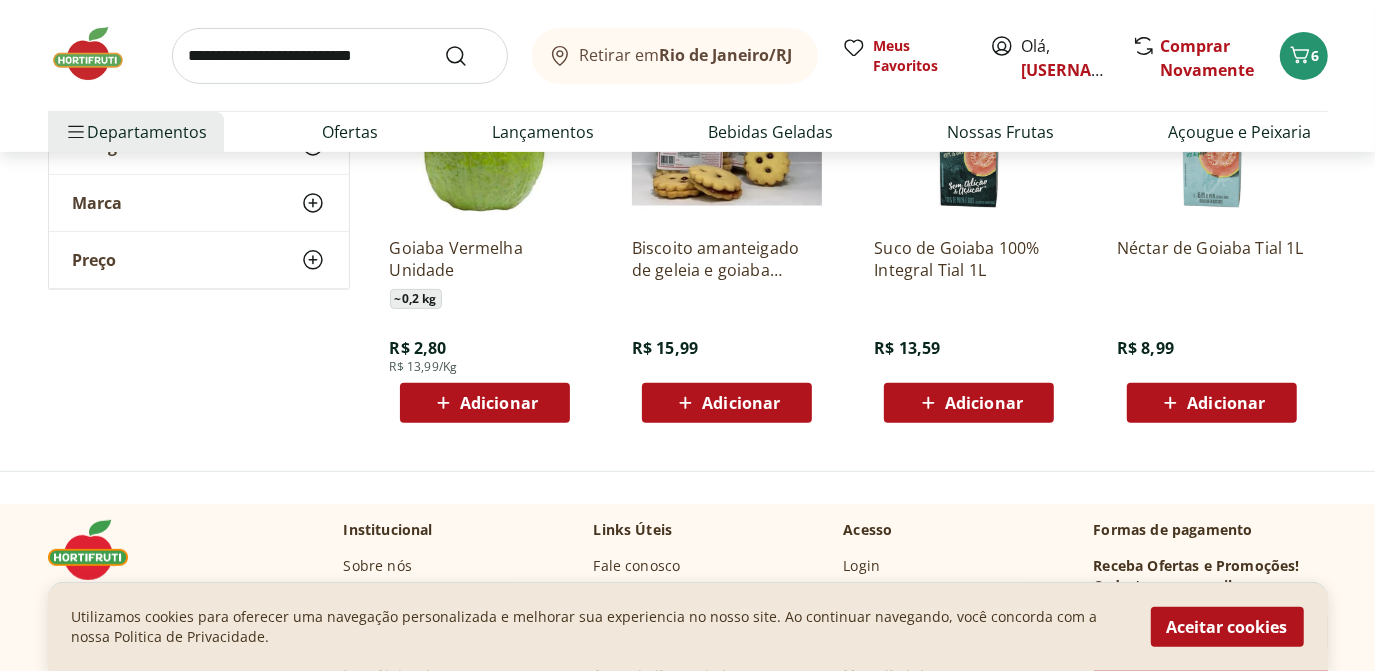 click on "Adicionar" at bounding box center [499, 403] 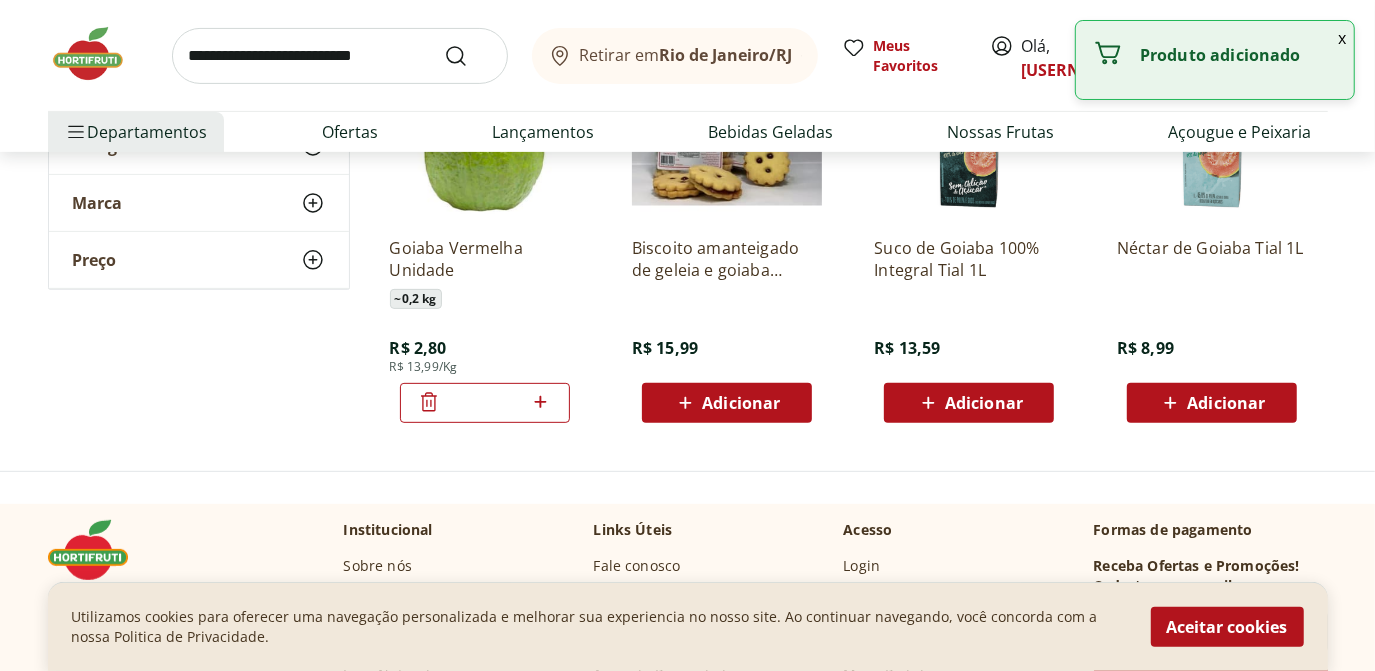 click 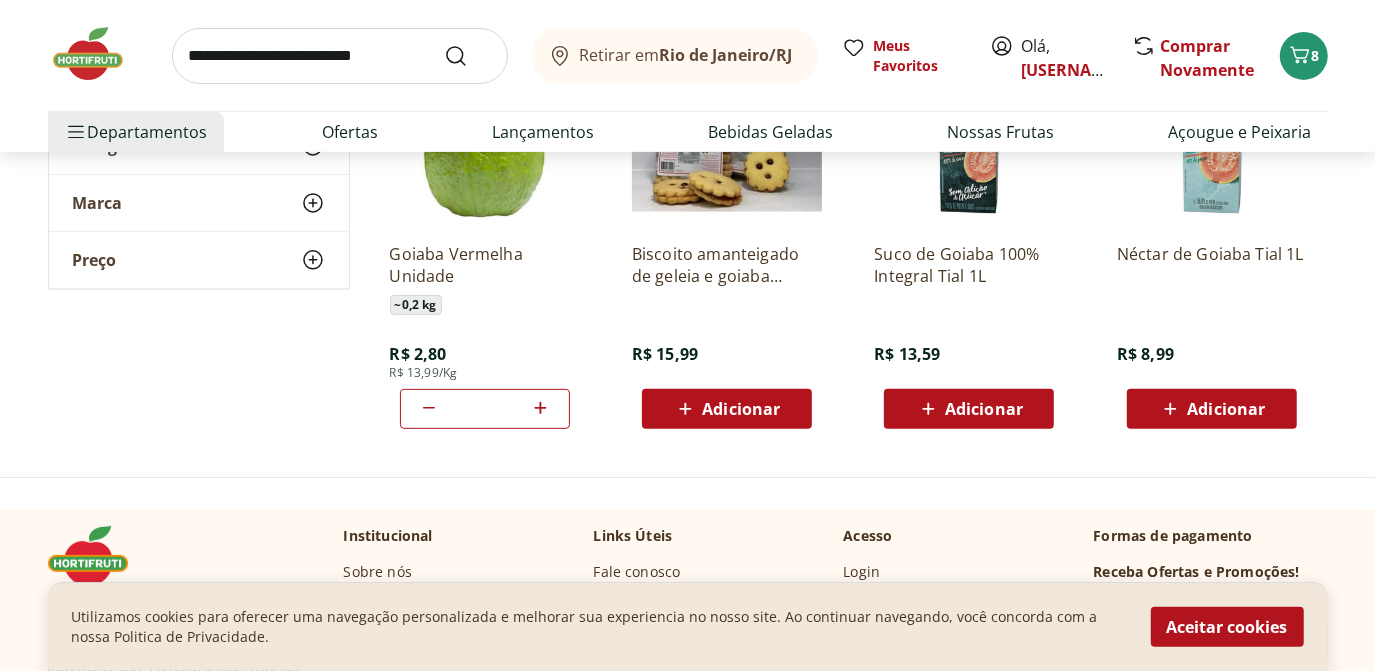 scroll, scrollTop: 392, scrollLeft: 0, axis: vertical 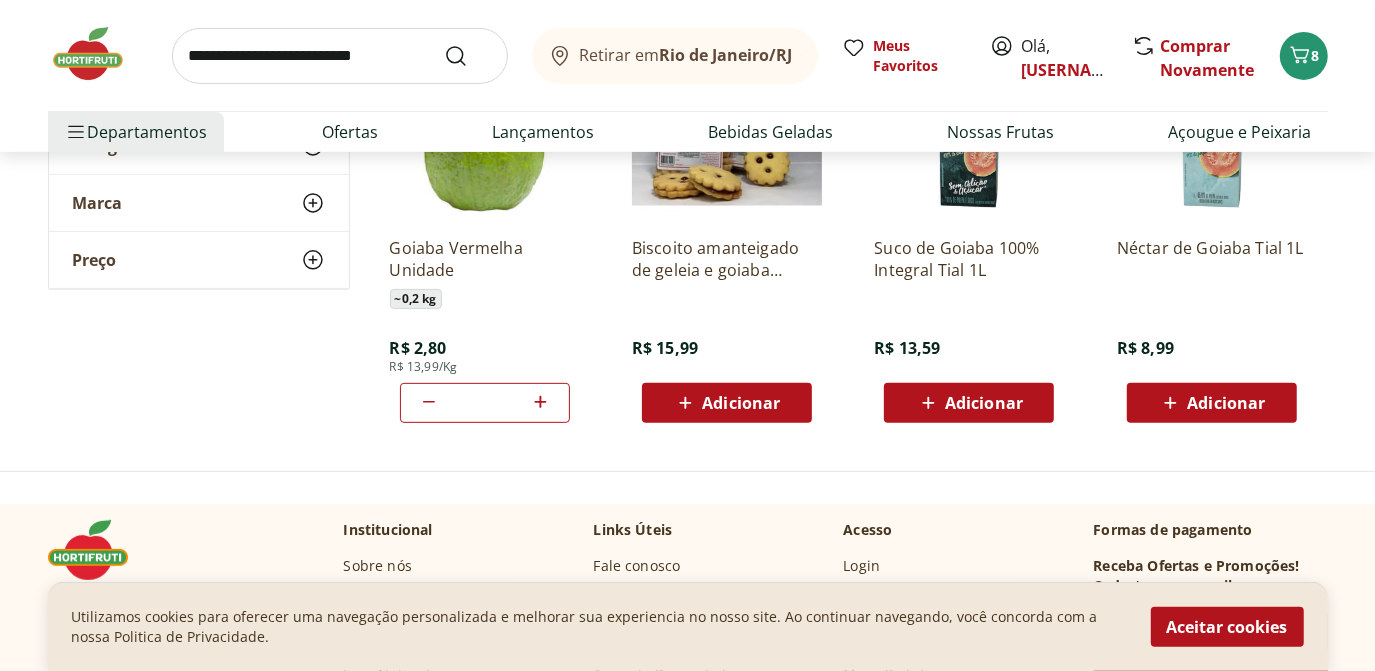 click on "Adicionar" at bounding box center (741, 403) 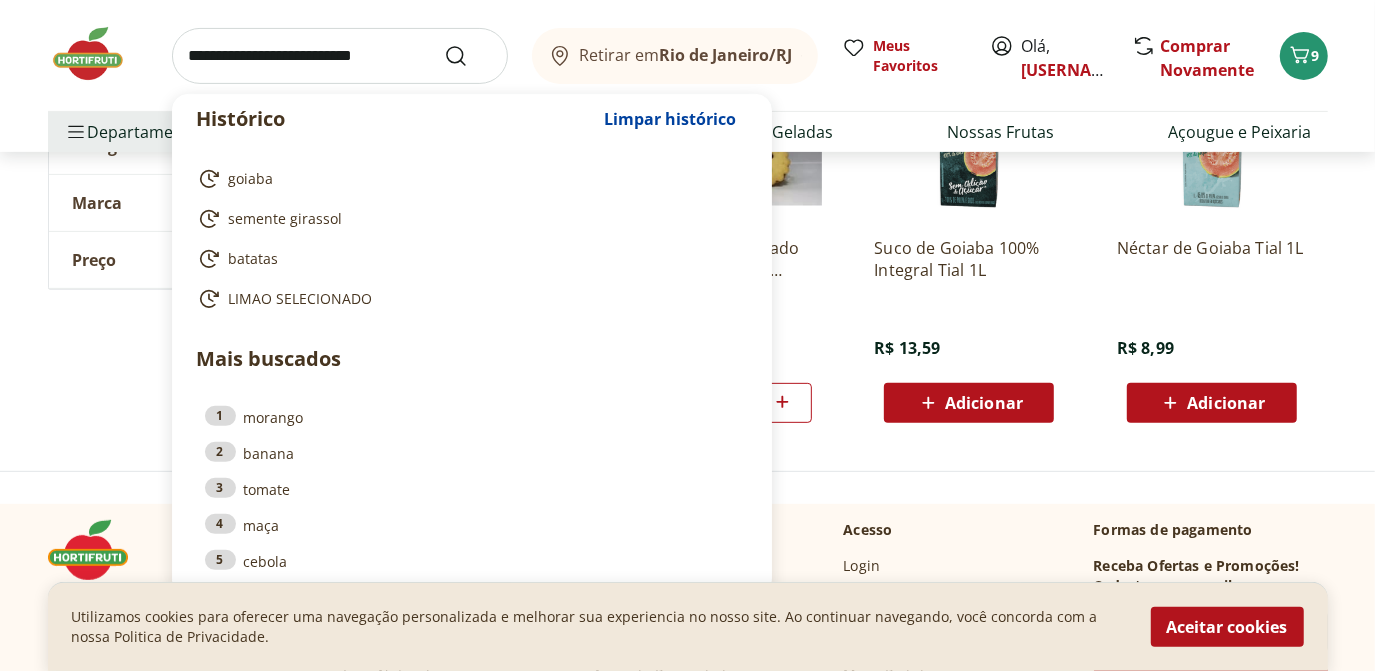 click at bounding box center [340, 56] 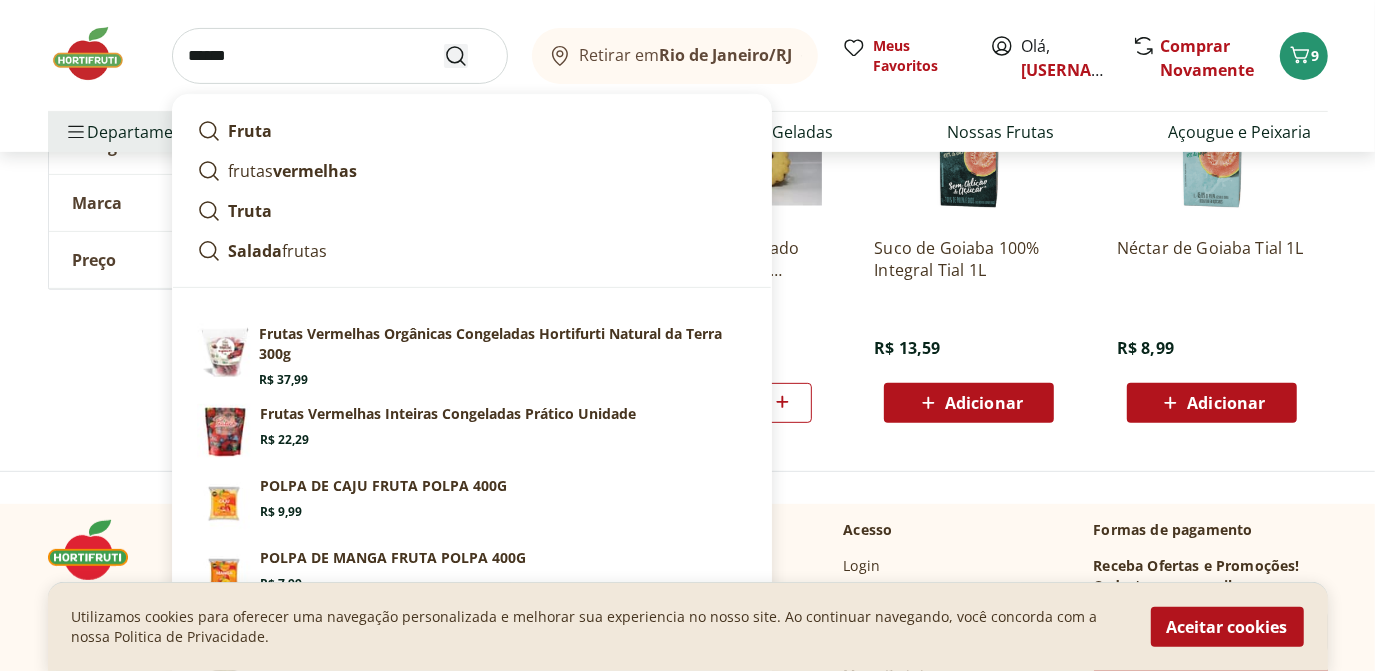 type on "******" 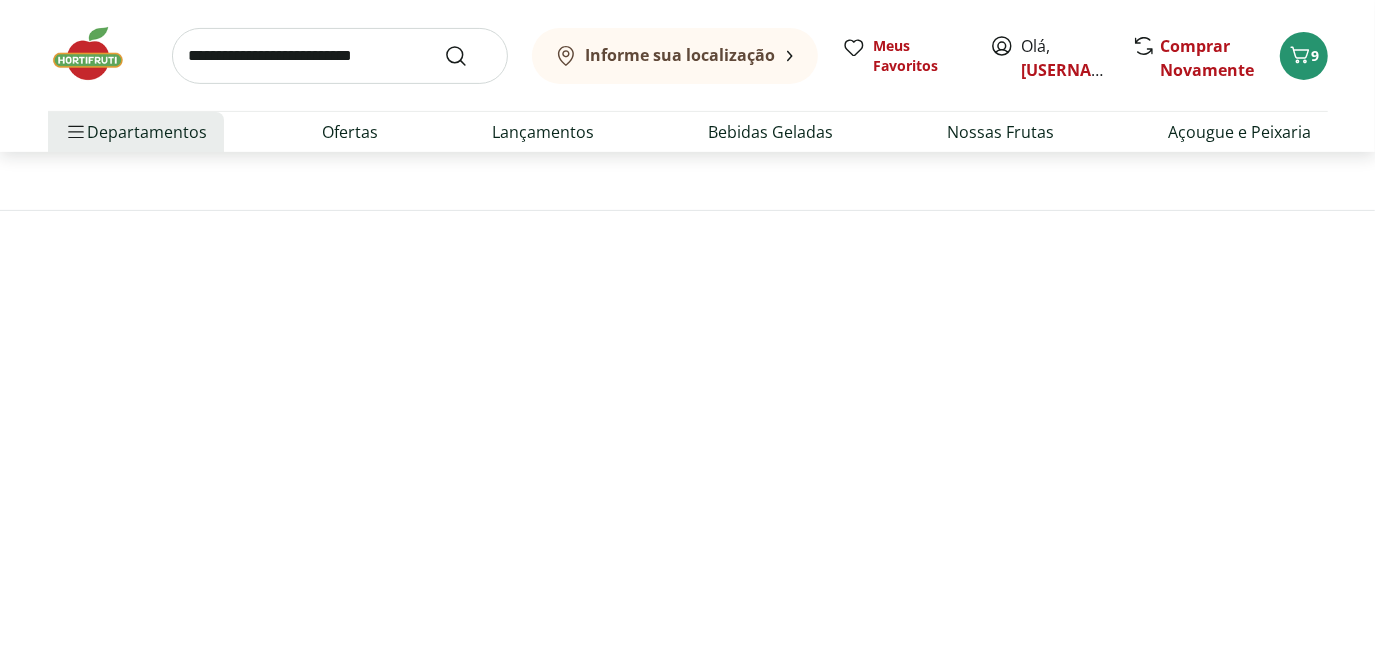 scroll, scrollTop: 0, scrollLeft: 0, axis: both 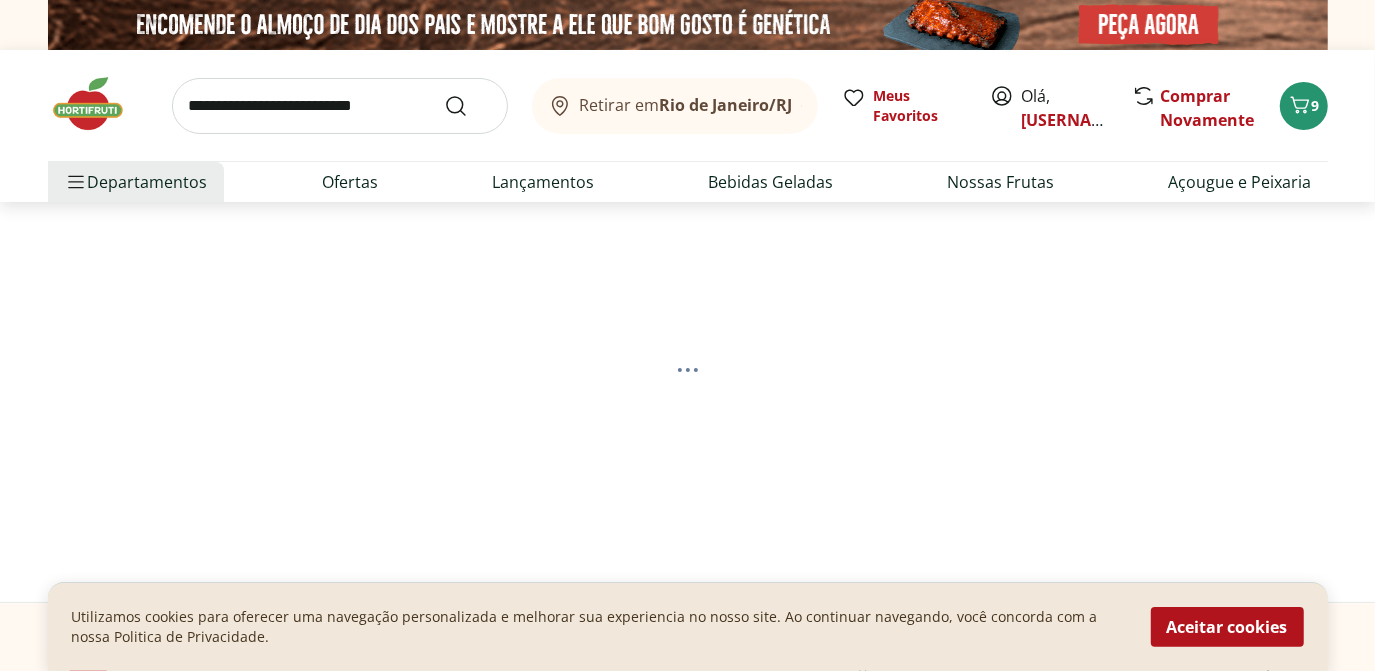 select on "**********" 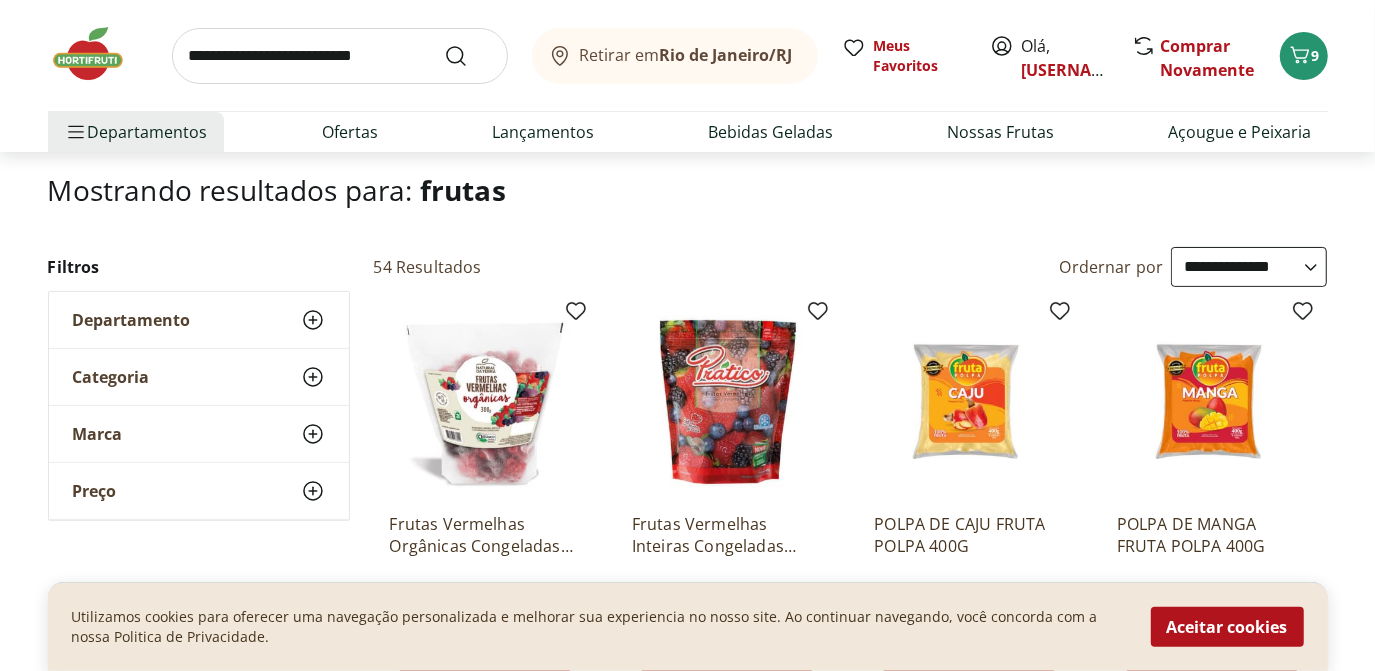 scroll, scrollTop: 0, scrollLeft: 0, axis: both 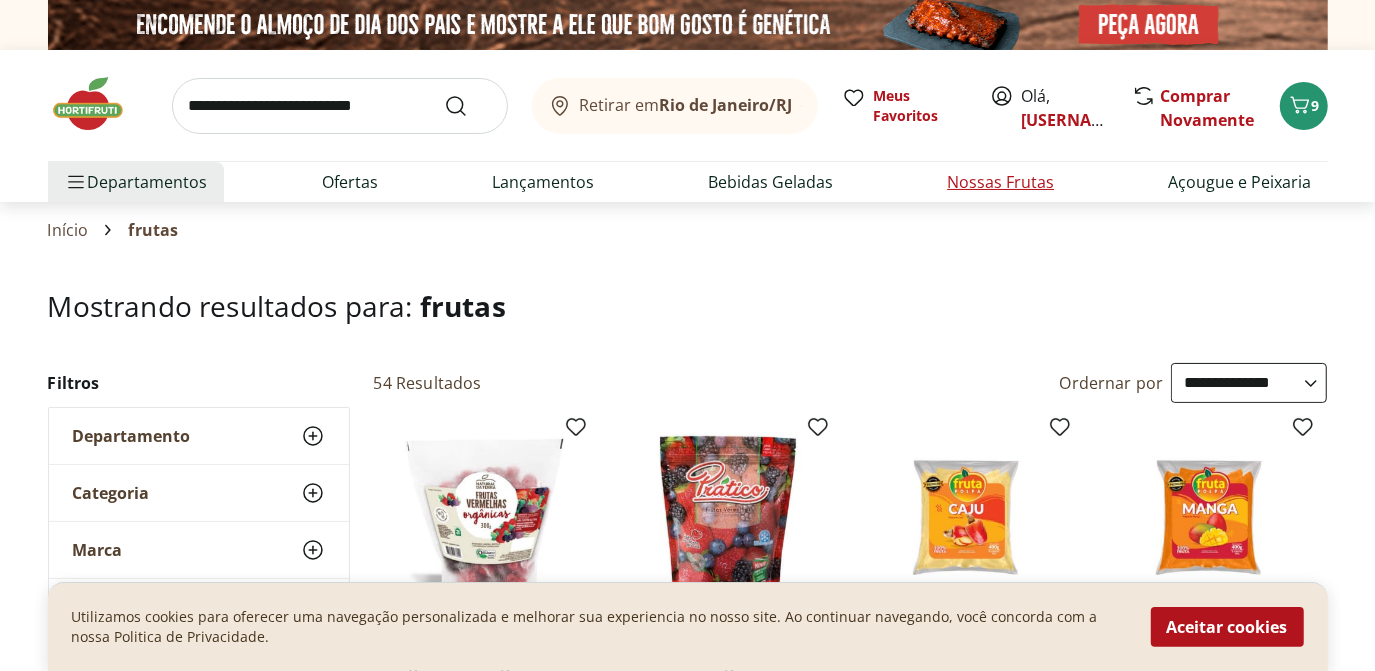 click on "Nossas Frutas" at bounding box center (1000, 182) 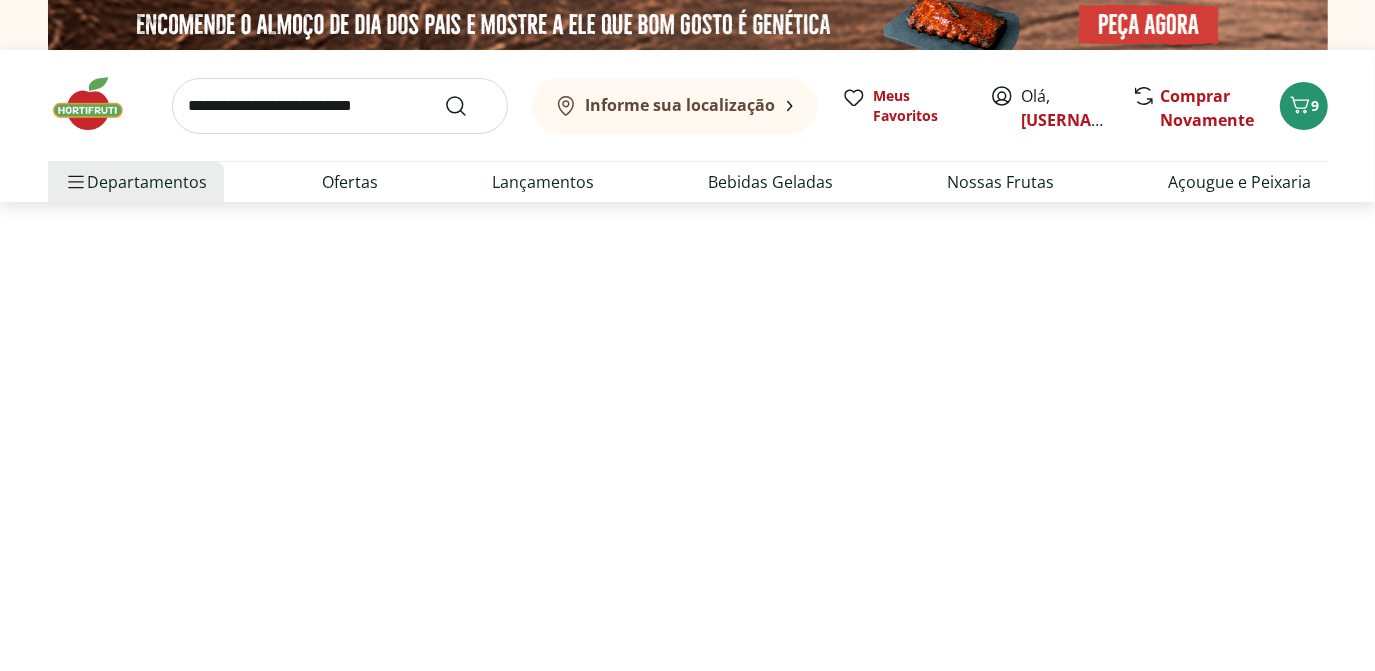 select on "**********" 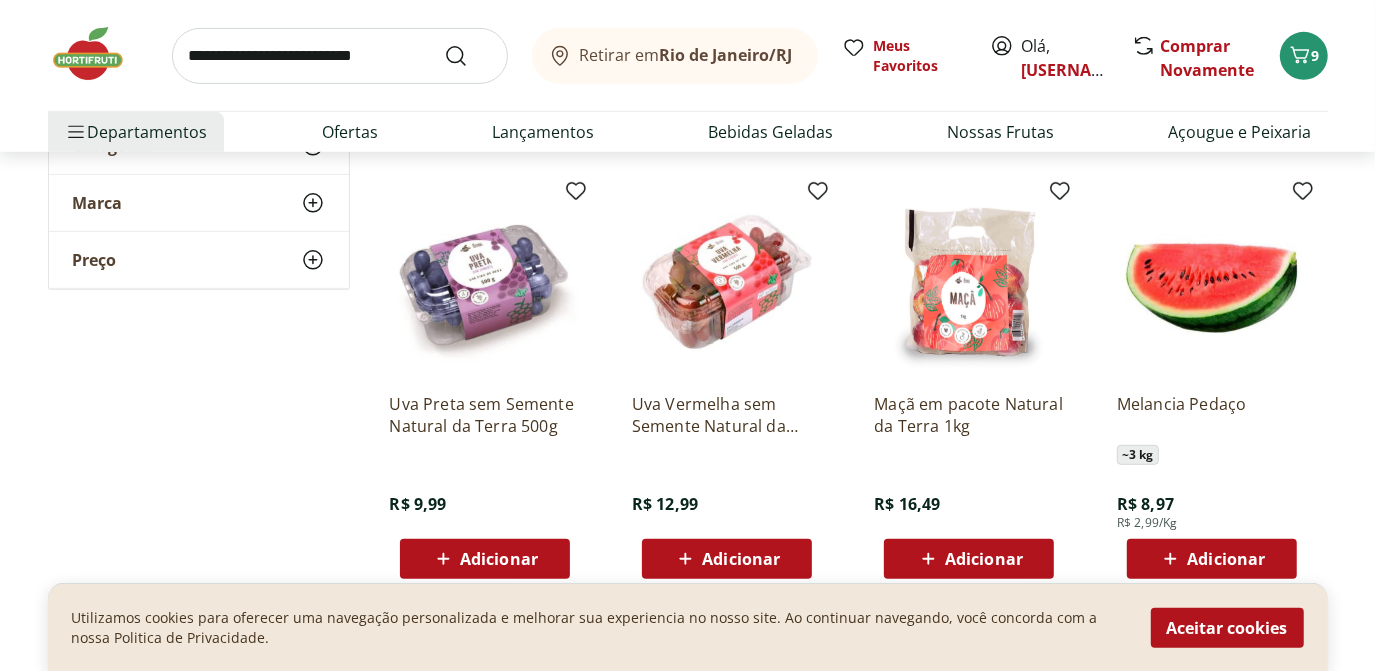 scroll, scrollTop: 604, scrollLeft: 0, axis: vertical 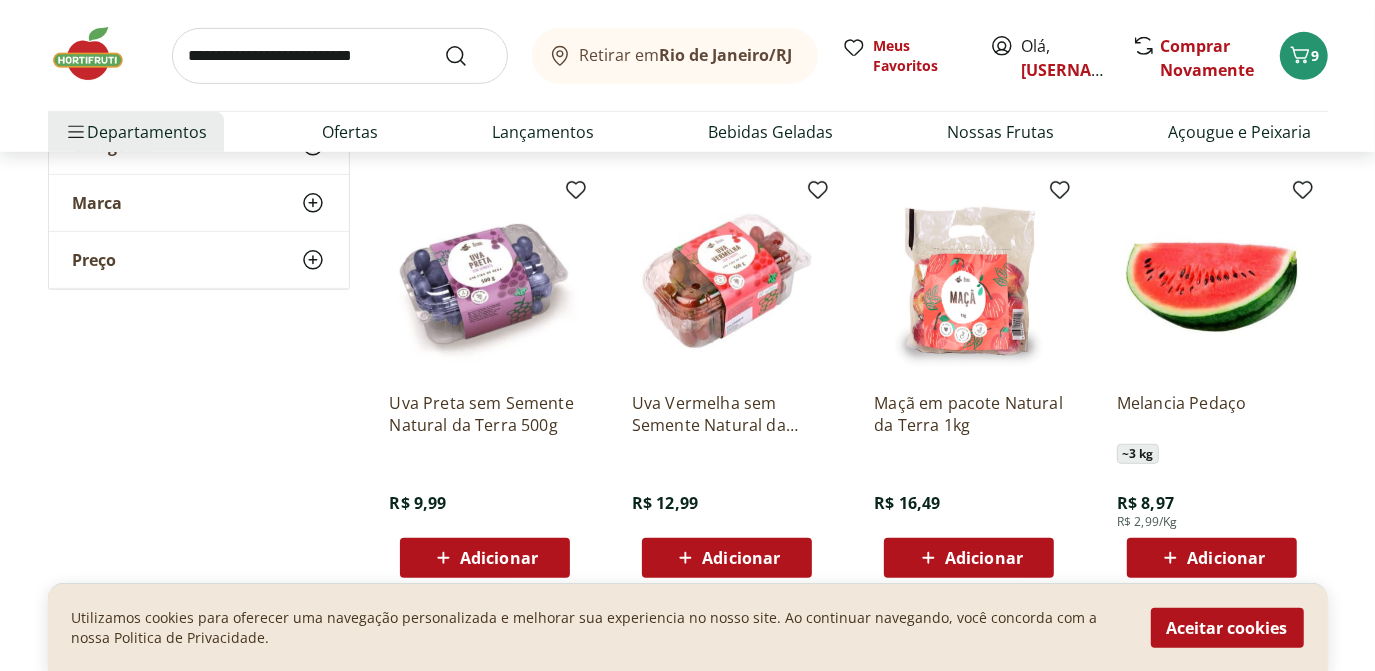 click on "Adicionar" at bounding box center (499, 558) 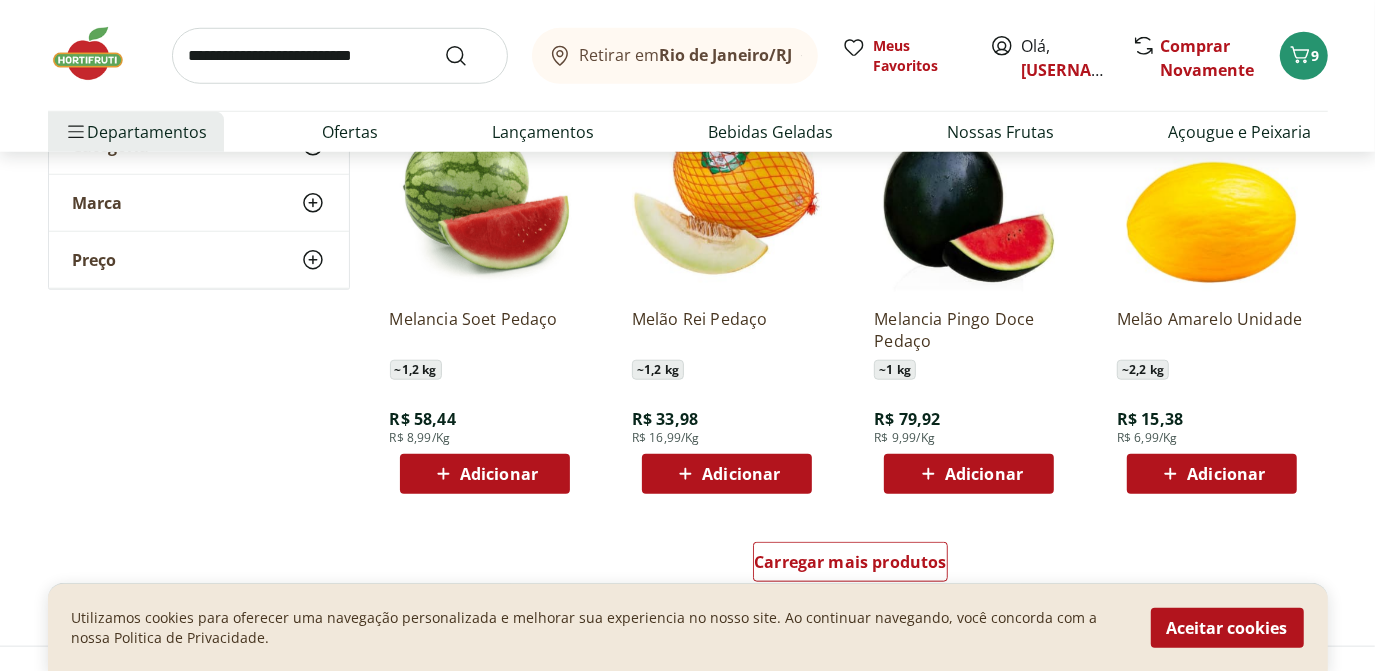 scroll, scrollTop: 1129, scrollLeft: 0, axis: vertical 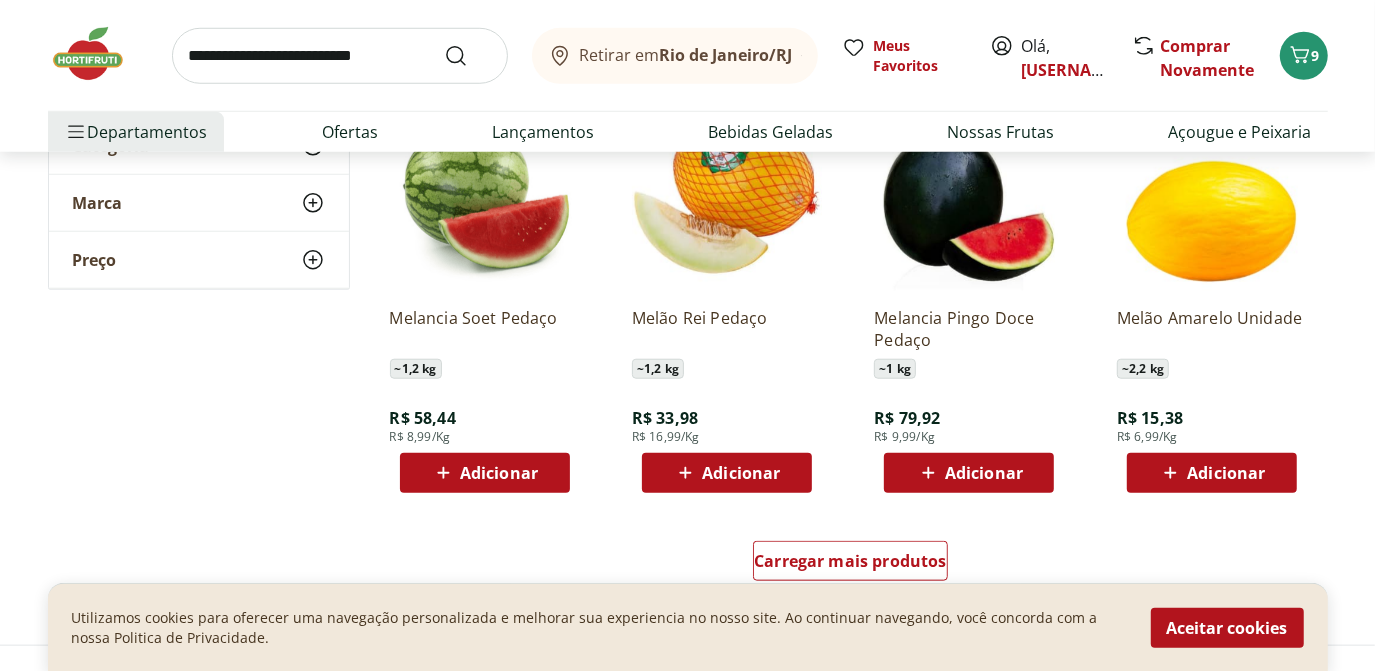 click on "Melão Amarelo Unidade ~ 2,2 kg R$ 15,38 R$ 6,99/Kg Adicionar" at bounding box center (1212, 392) 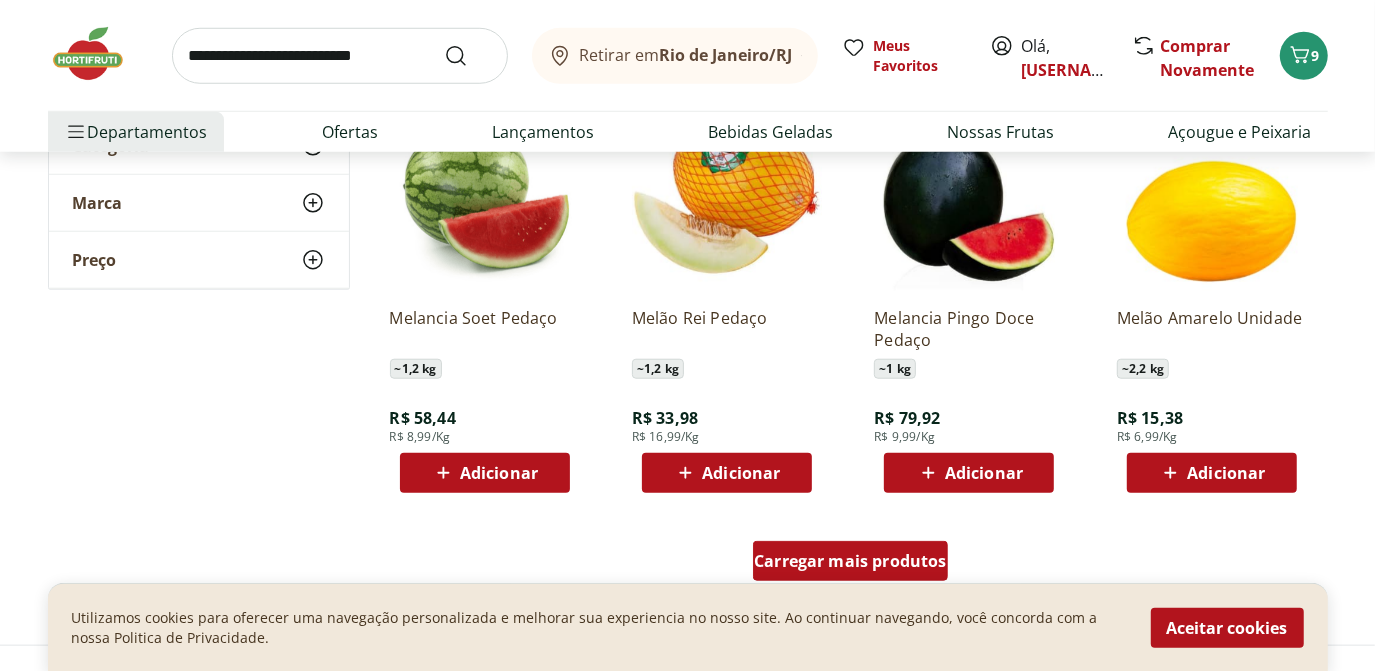 click on "Carregar mais produtos" at bounding box center (850, 561) 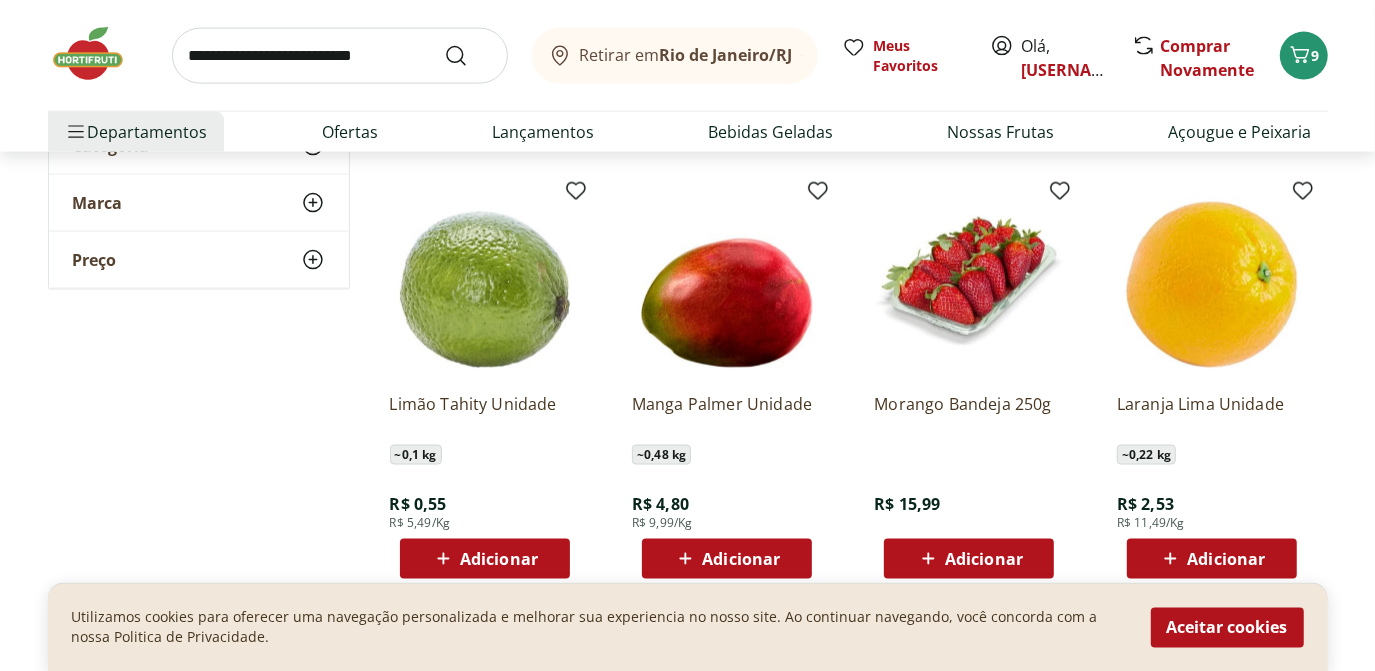 scroll, scrollTop: 1908, scrollLeft: 0, axis: vertical 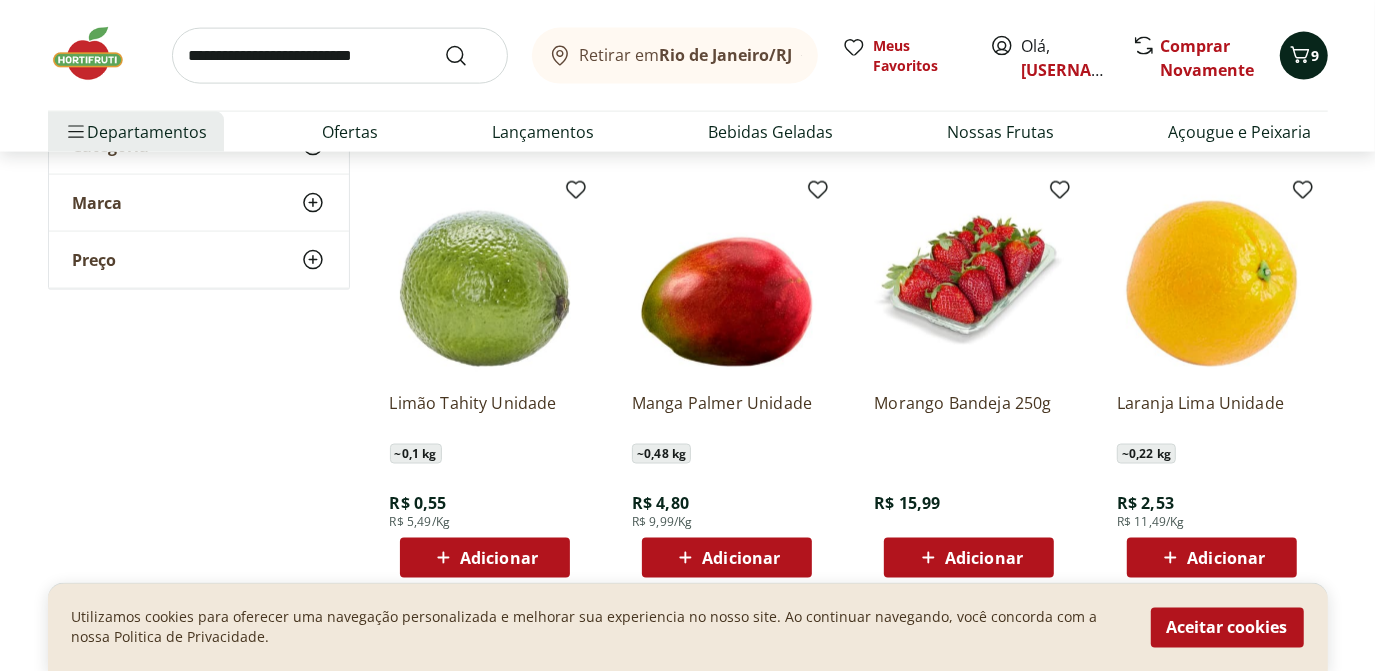 click 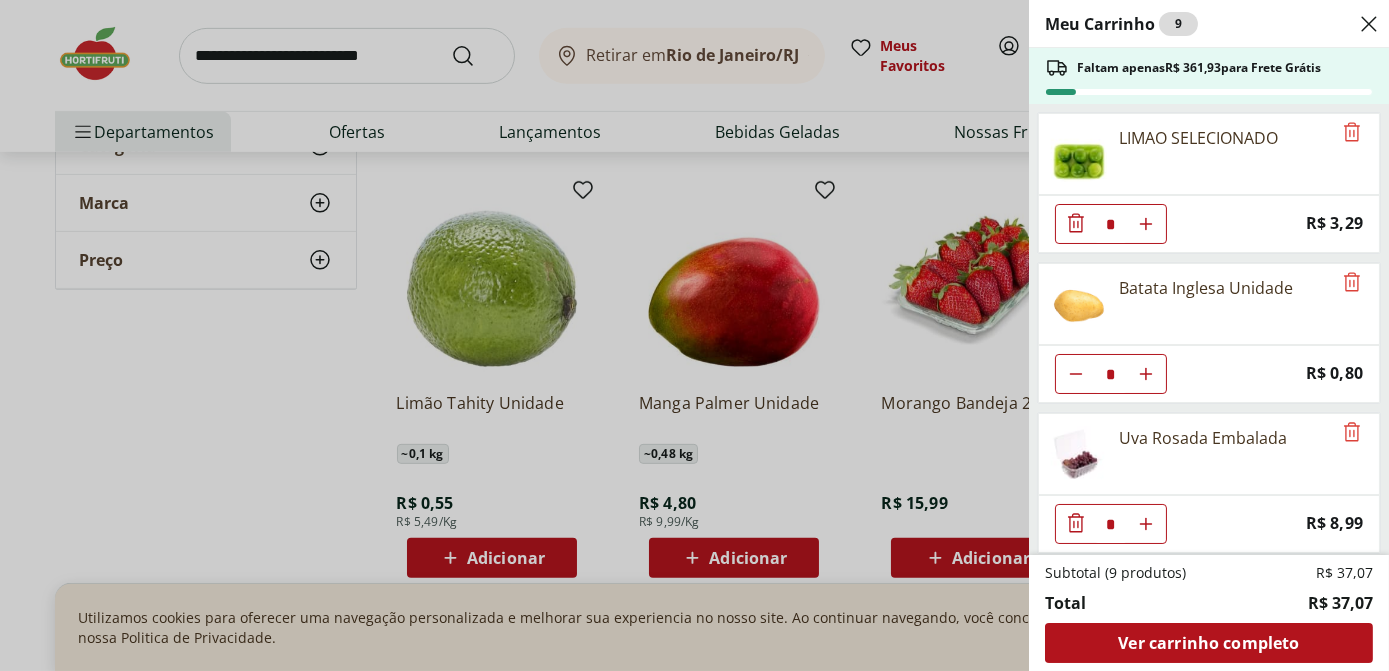 click on "Meu Carrinho 9 Faltam apenas  R$ 361,93  para Frete Grátis LIMAO SELECIONADO * Price: R$ 3,29 Batata Inglesa Unidade * Price: R$ 0,80 Uva Rosada Embalada * Price: R$ 8,99 Goiaba Vermelha Unidade * Price: R$ 2,80 Biscoito amanteigado de geleia e goiaba friburgo 200g * Price: R$ 15,99 Subtotal (9 produtos) R$ 37,07 Total R$ 37,07 Ver carrinho completo" at bounding box center (694, 335) 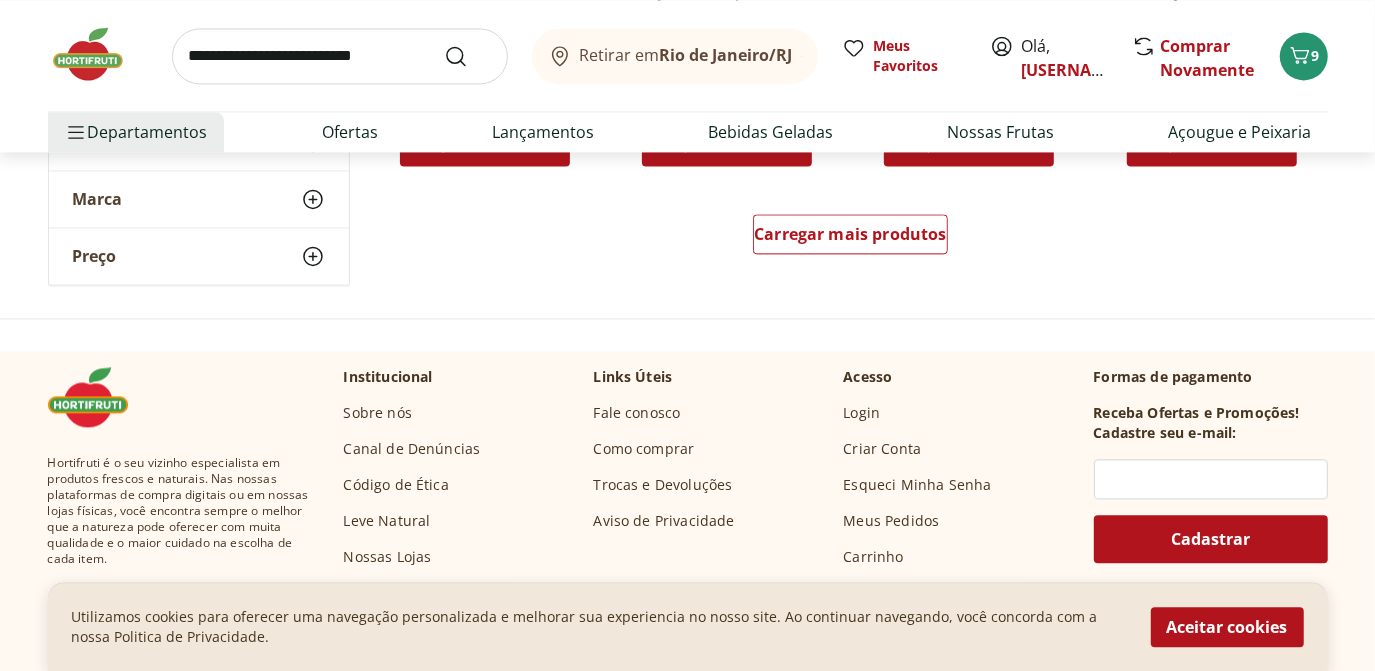 scroll, scrollTop: 2761, scrollLeft: 0, axis: vertical 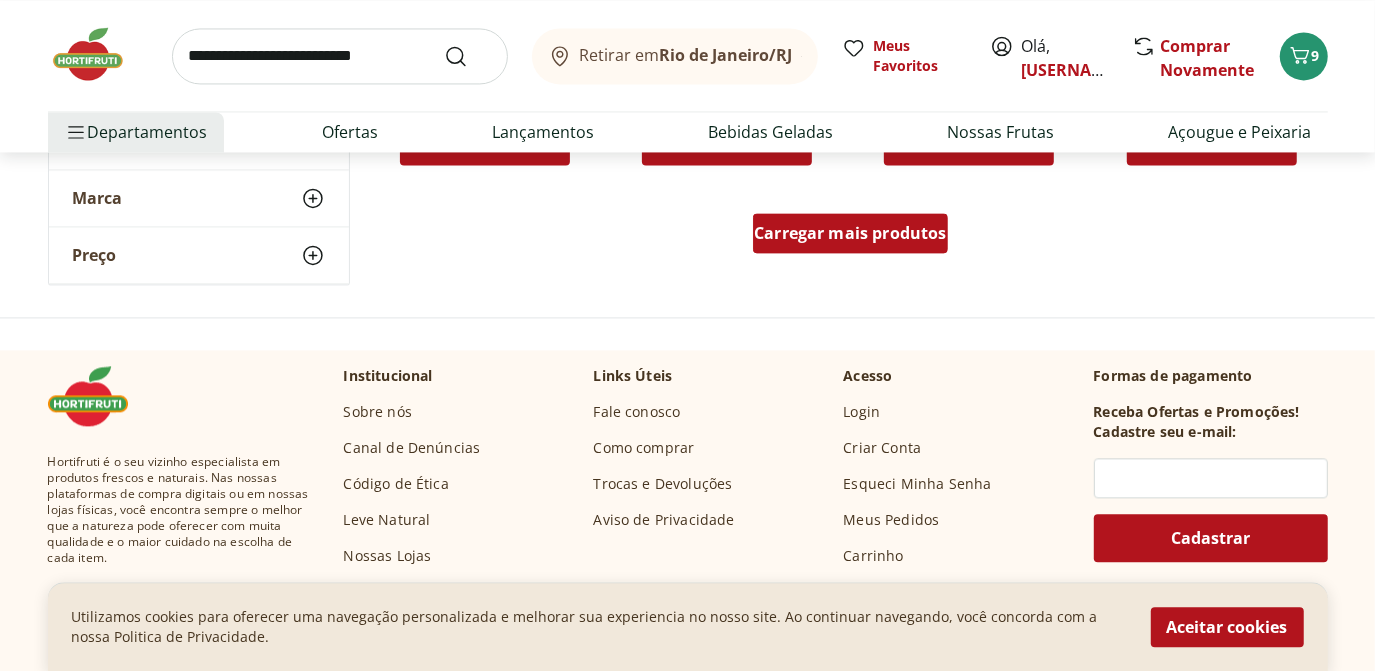 click on "Carregar mais produtos" at bounding box center [850, 233] 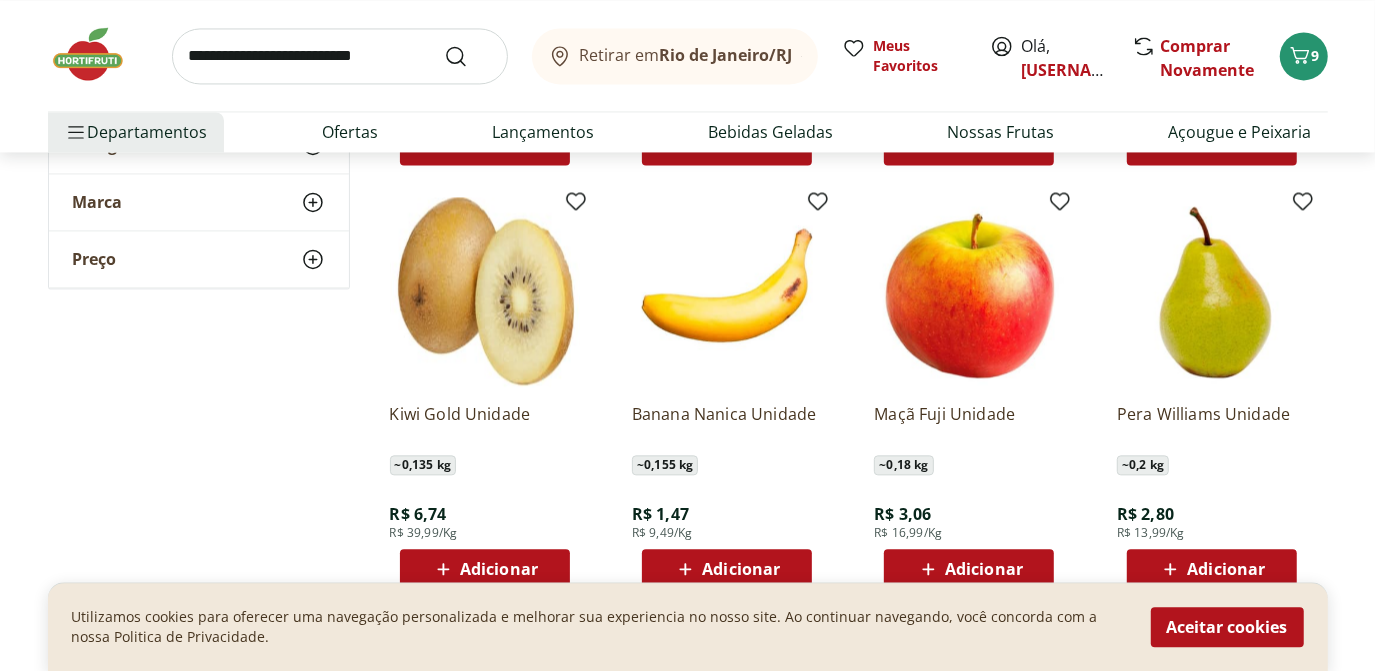 click on "Kiwi Gold Unidade ~ 0,135 kg R$ 6,74 R$ 39,99/Kg Adicionar Banana Nanica Unidade ~ 0,155 kg R$ 1,47 R$ 9,49/Kg Adicionar Maçã Fuji Unidade ~ 0,18 kg R$ 3,06 R$ 16,99/Kg Adicionar Pera Williams Unidade ~ 0,2 kg R$ 2,80 R$ 13,99/Kg Adicionar Limão Galego Unidade R$ 3,49 Adicionar Abacate Unidade ~ 0,95 kg R$ 9,49 R$ 9,99/Kg Adicionar Mexerica Importada Unidade ~ 0,135 kg R$ 2,43 R$ 17,99/Kg Adicionar Romã Importada ~ 0,55 kg R$ 26,39 R$ 47,99/Kg Adicionar MORANGO 400G R$ 29,90 Adicionar Laranja Bahia Importada ~ 0,38 kg R$ 4,94 R$ 12,99/Kg Adicionar Framboesa Unidade R$ 28,99 Adicionar Blueberry Embalada 125g R$ 12,99 Adicionar" at bounding box center [851, 833] 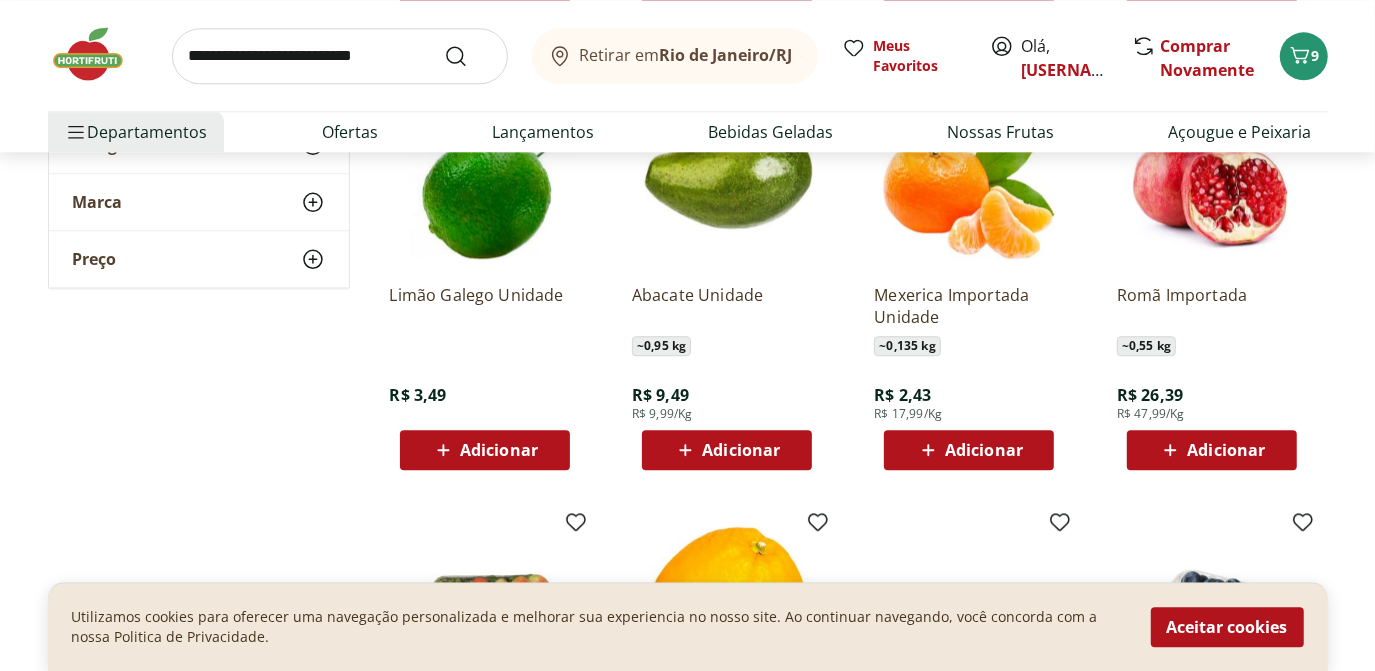 scroll, scrollTop: 3318, scrollLeft: 0, axis: vertical 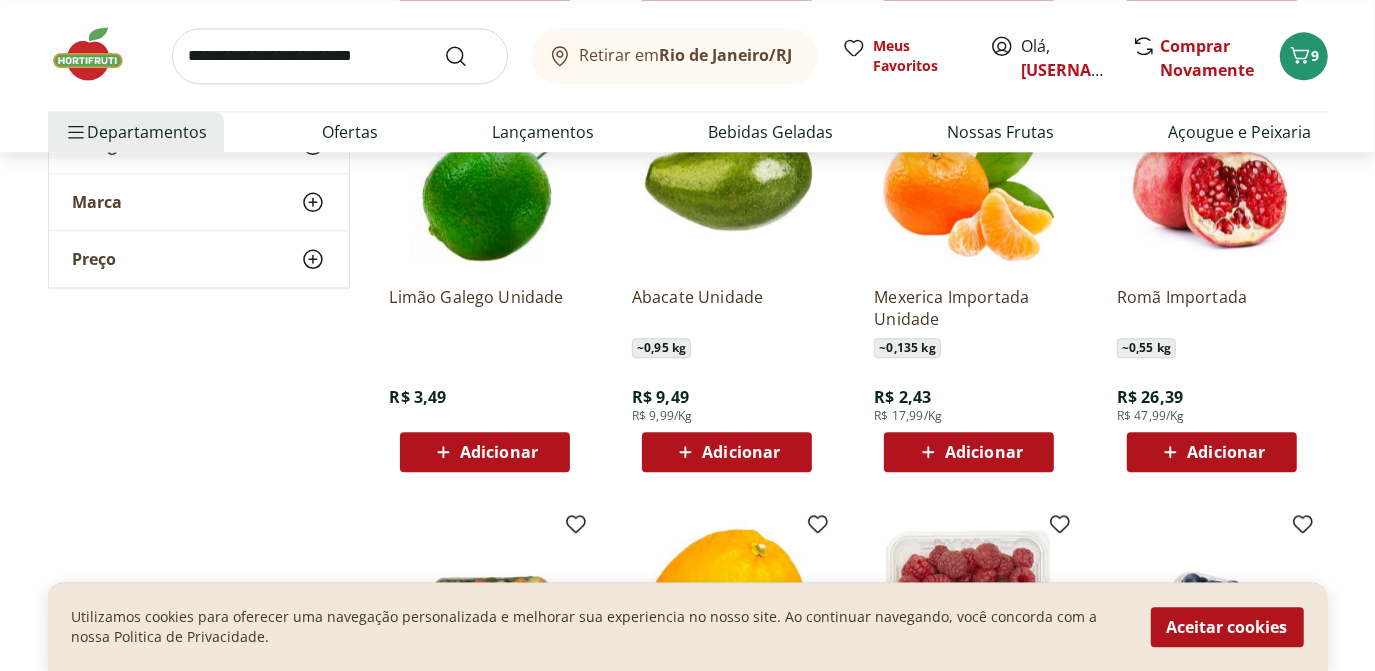 click on "Adicionar" at bounding box center (741, 452) 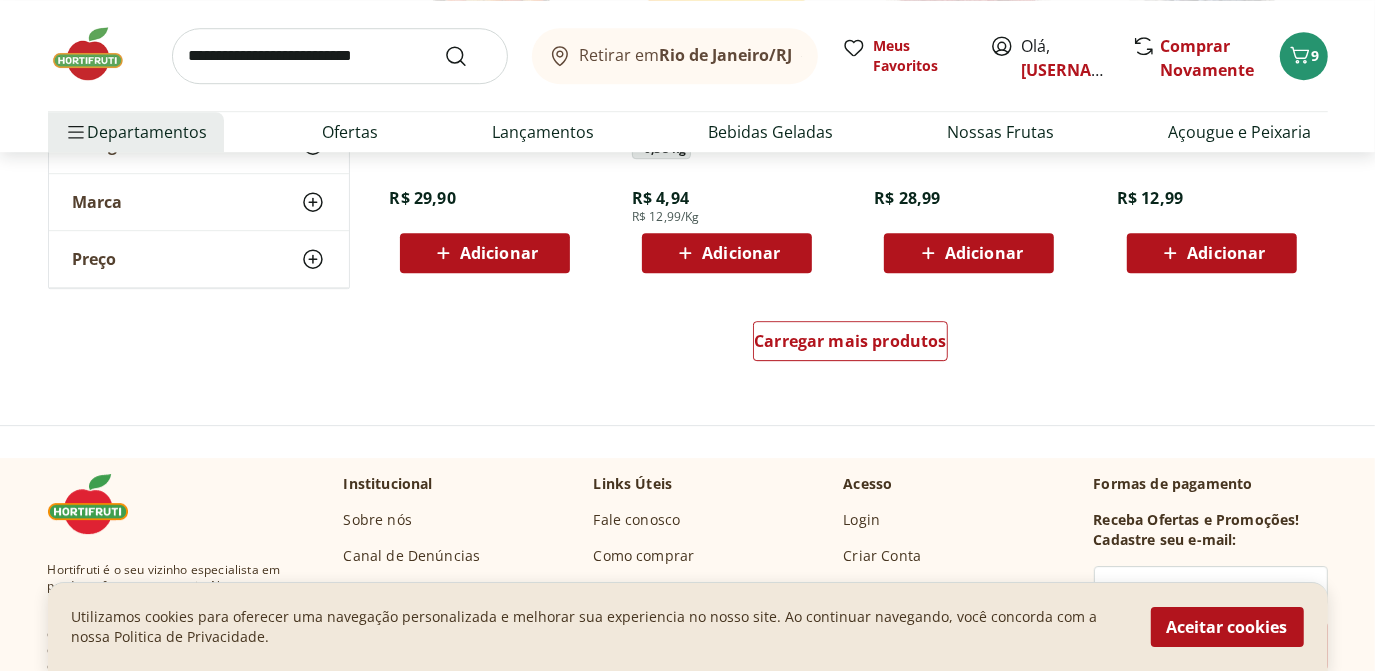 scroll, scrollTop: 3960, scrollLeft: 0, axis: vertical 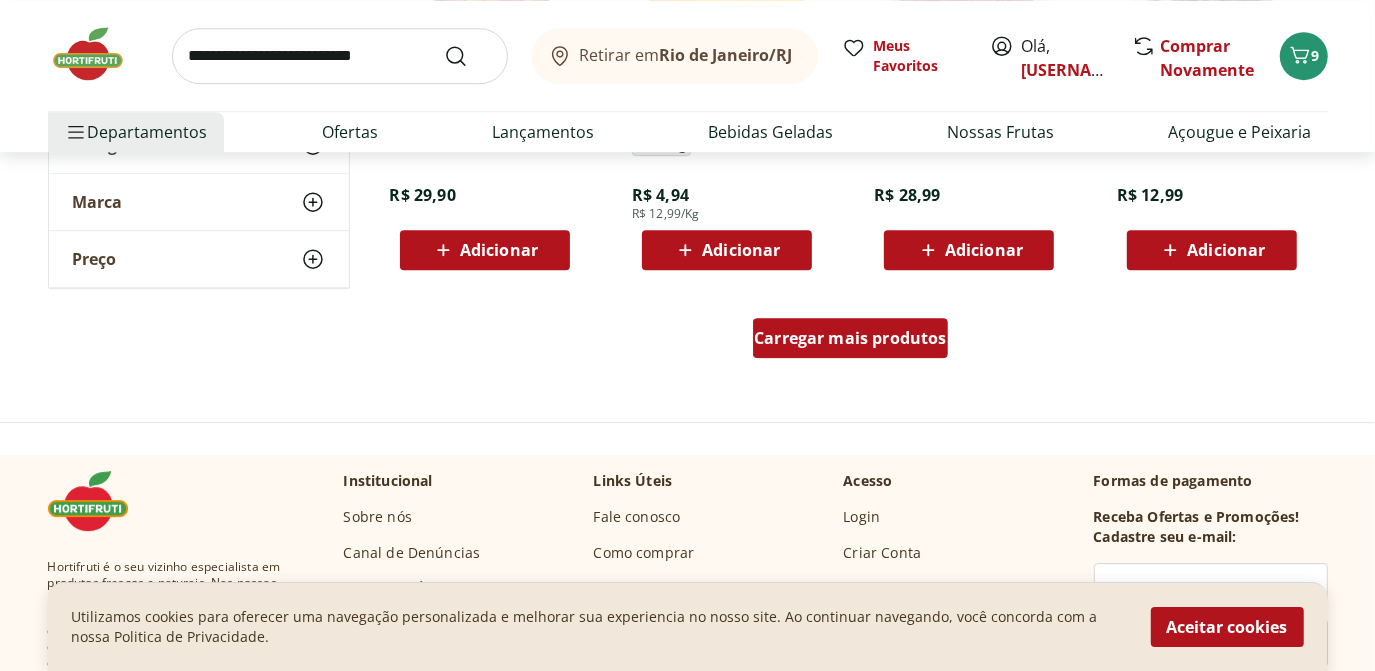 click on "Carregar mais produtos" at bounding box center (850, 338) 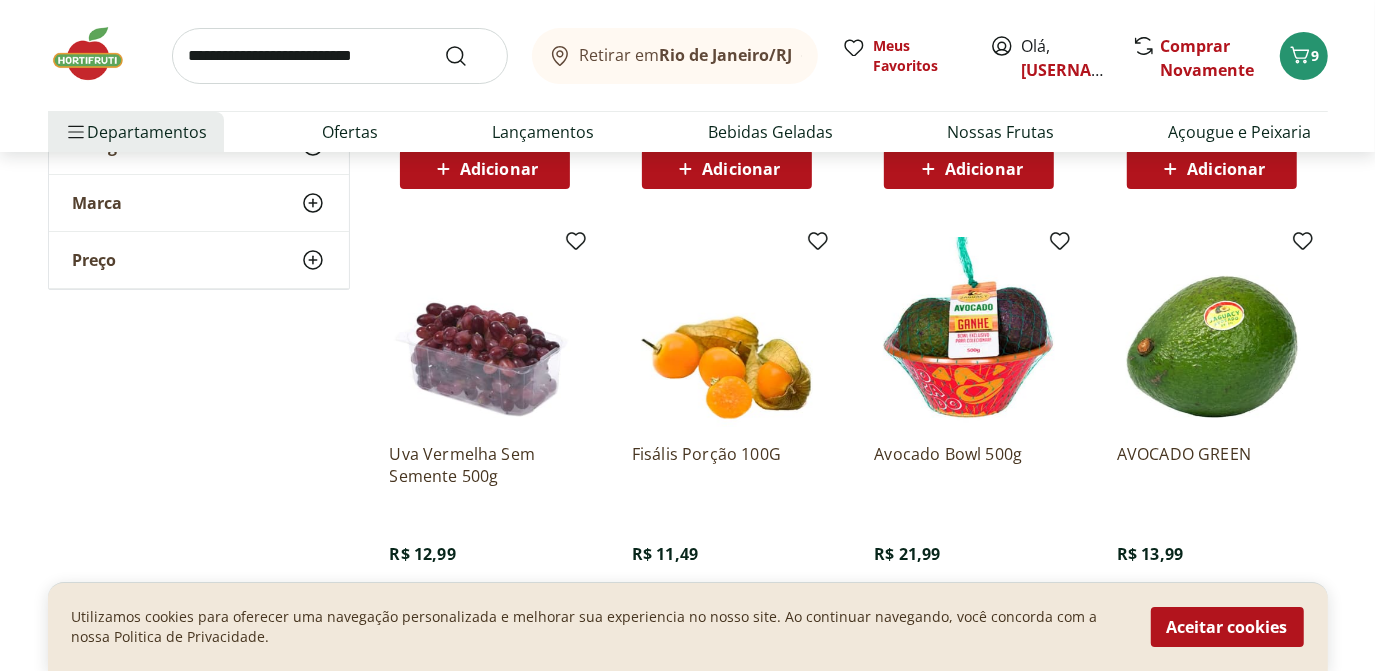 scroll, scrollTop: 4906, scrollLeft: 0, axis: vertical 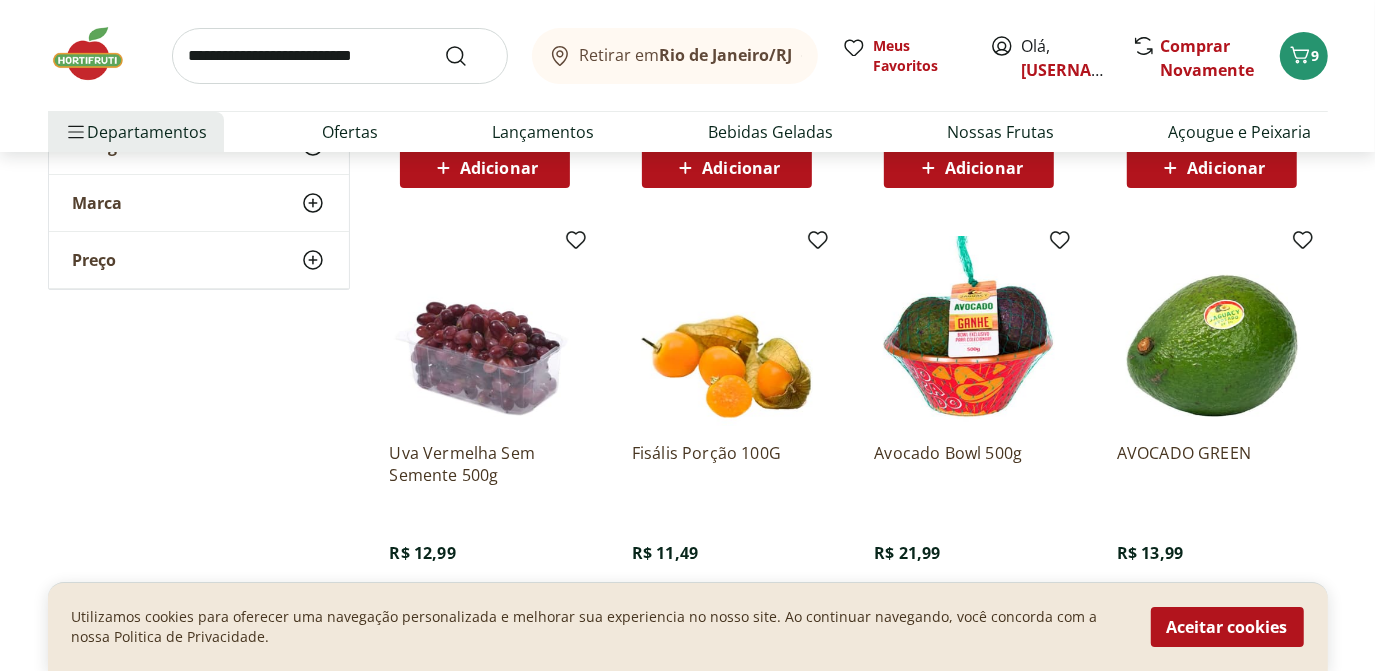 click at bounding box center (969, 331) 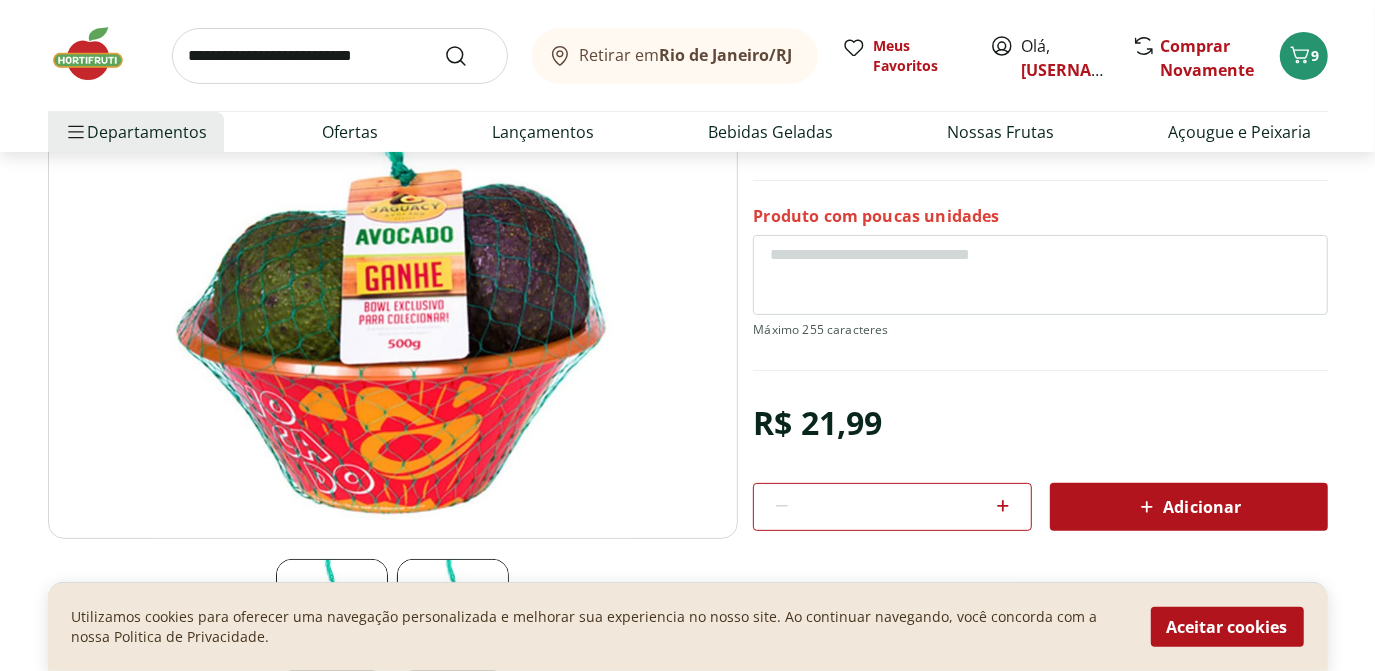 scroll, scrollTop: 203, scrollLeft: 0, axis: vertical 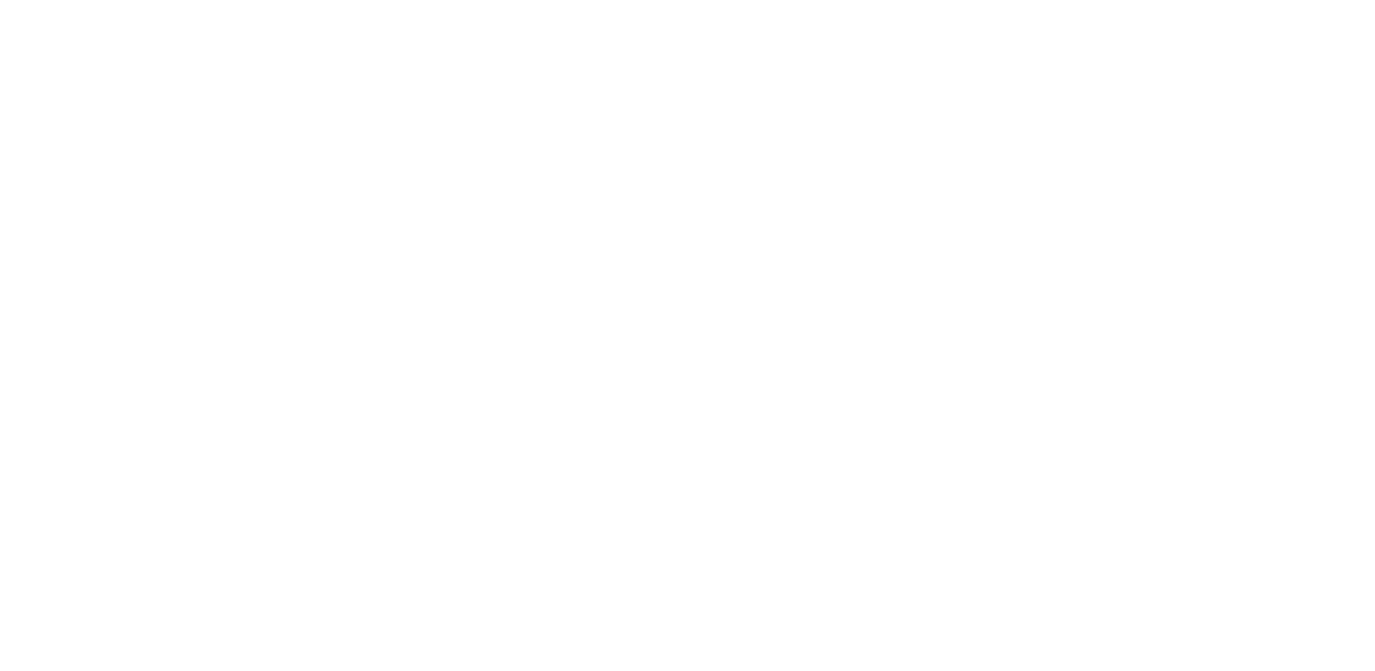 select on "**********" 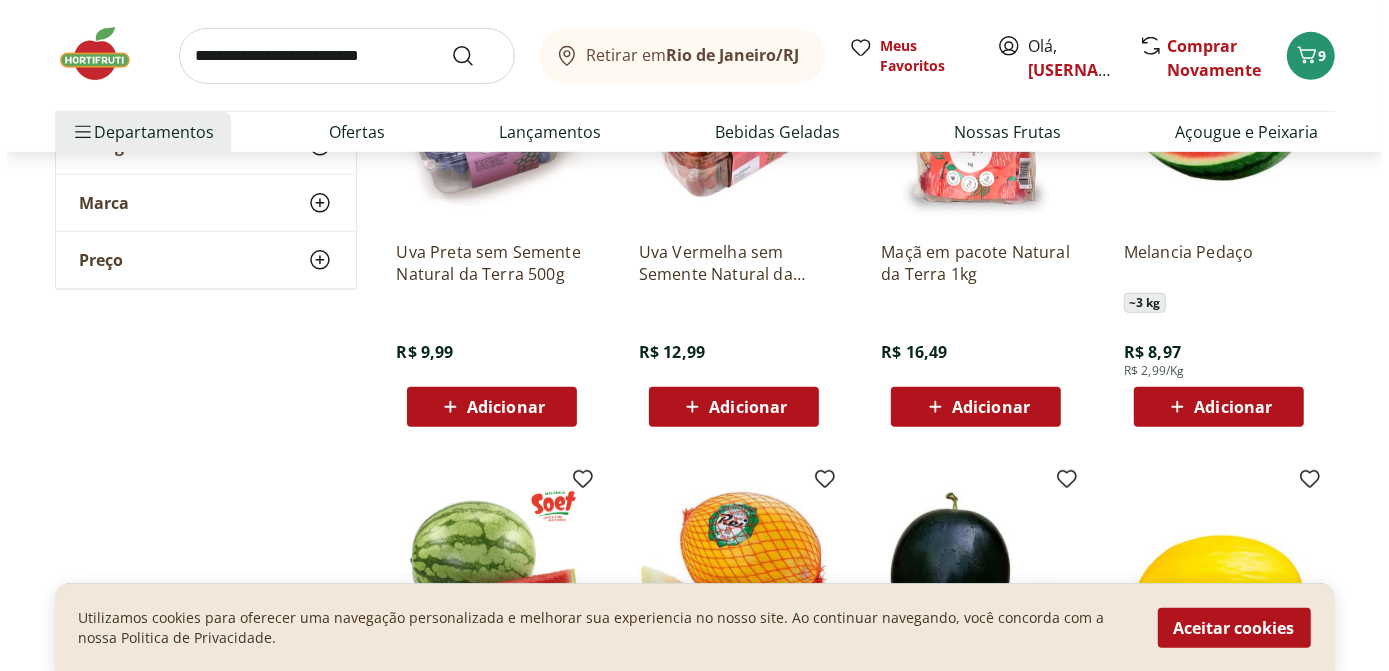 scroll, scrollTop: 756, scrollLeft: 0, axis: vertical 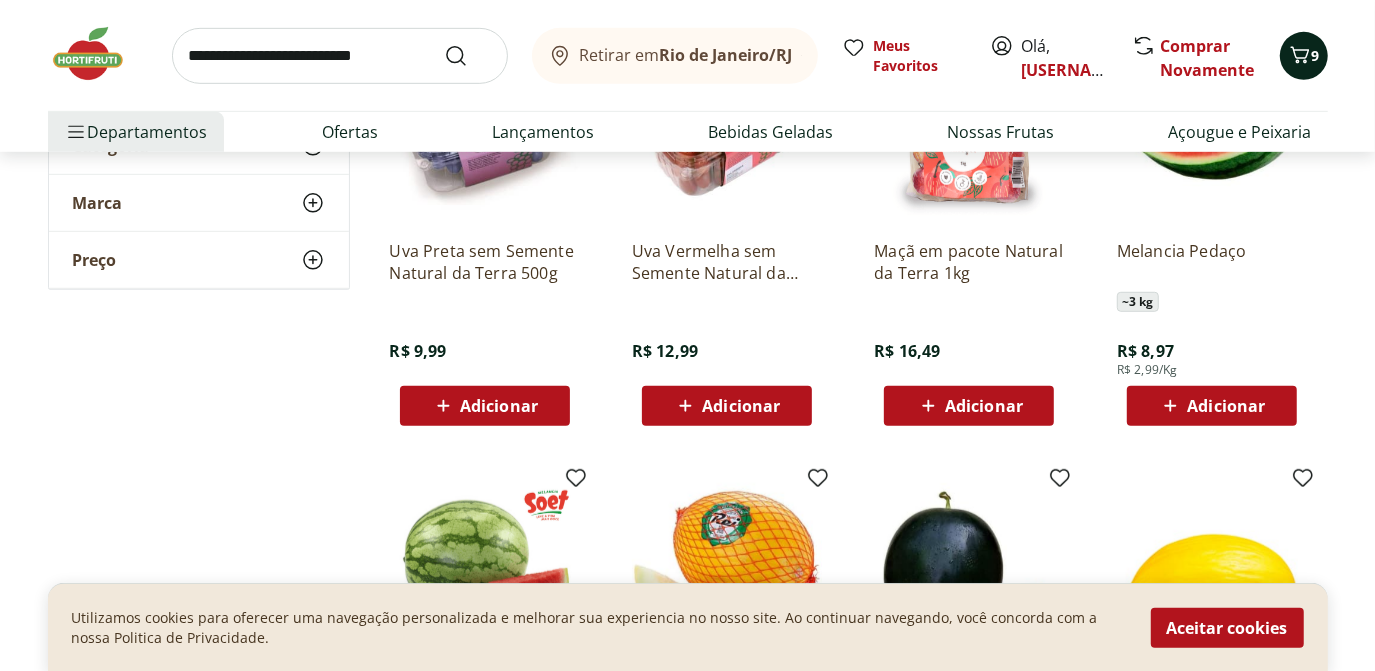 click 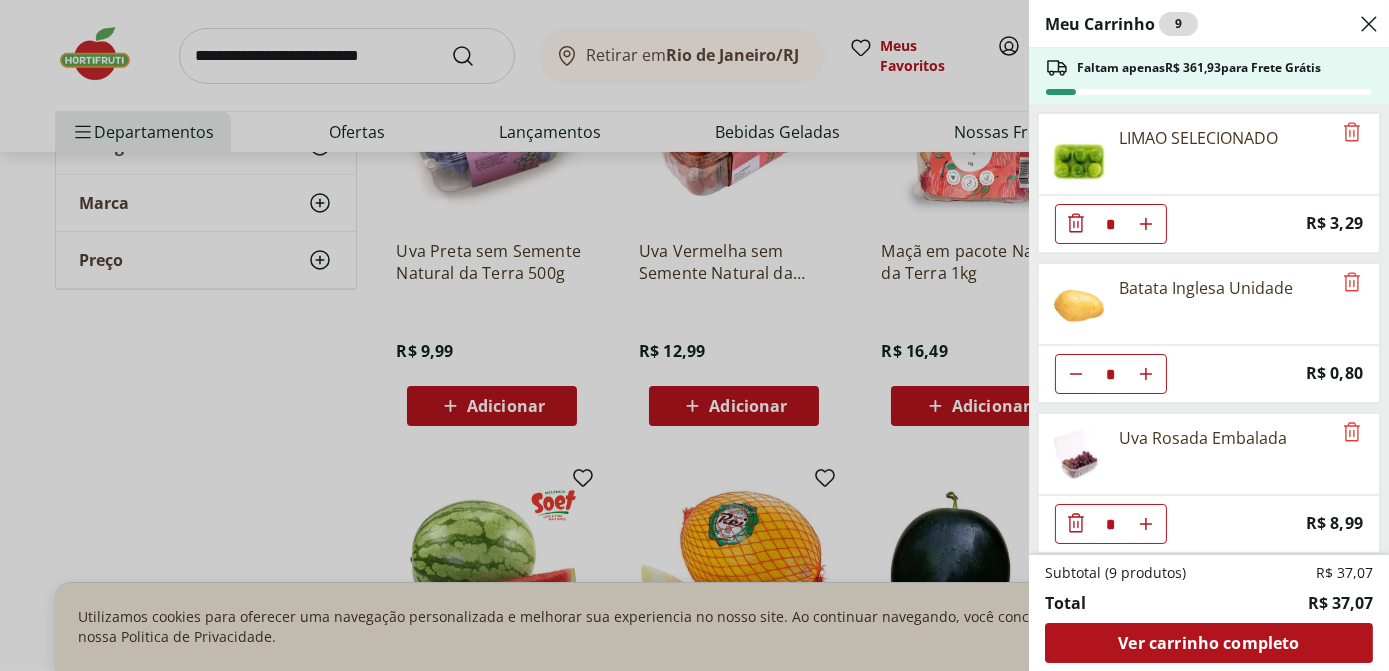 click 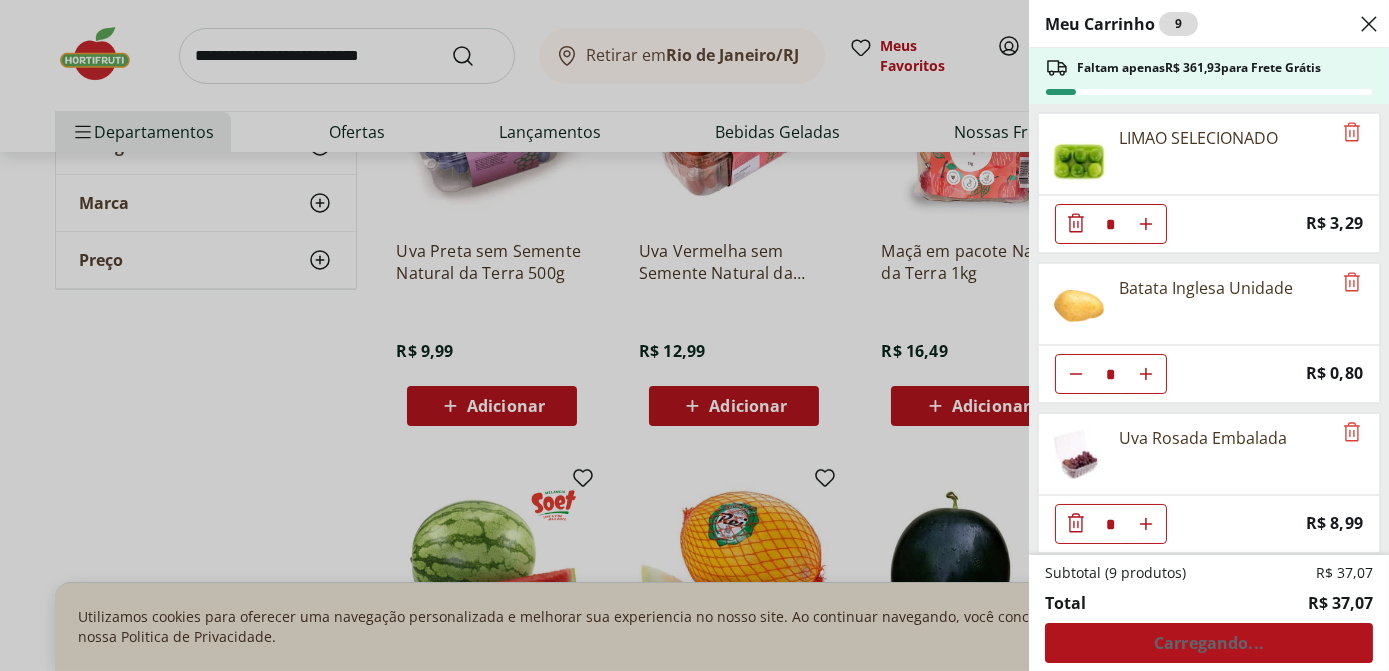 click on "Meu Carrinho 9 Faltam apenas  R$ 361,93  para Frete Grátis LIMAO SELECIONADO * Price: R$ 3,29 Batata Inglesa Unidade * Price: R$ 0,80 Uva Rosada Embalada * Price: R$ 8,99 Goiaba Vermelha Unidade * Price: R$ 2,80 Biscoito amanteigado de geleia e goiaba friburgo 200g * Price: R$ 15,99 Subtotal (9 produtos) R$ 37,07 Total R$ 37,07 Carregando..." at bounding box center (694, 335) 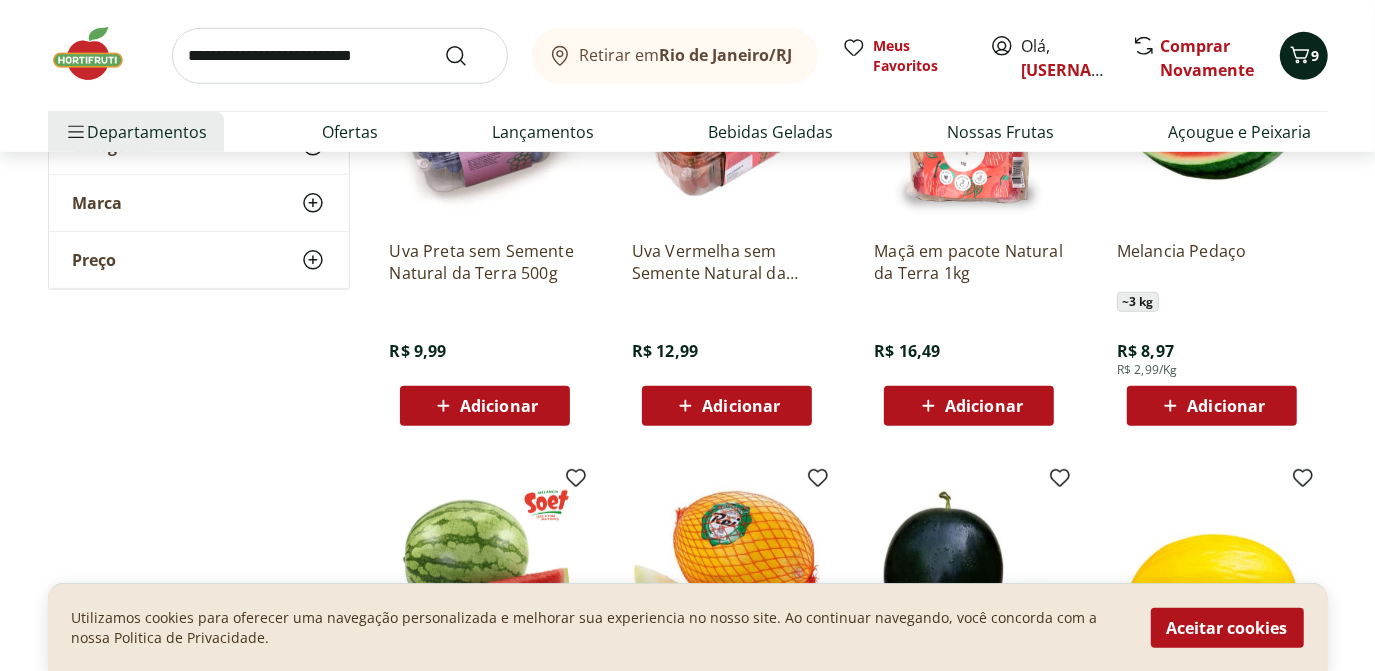 click 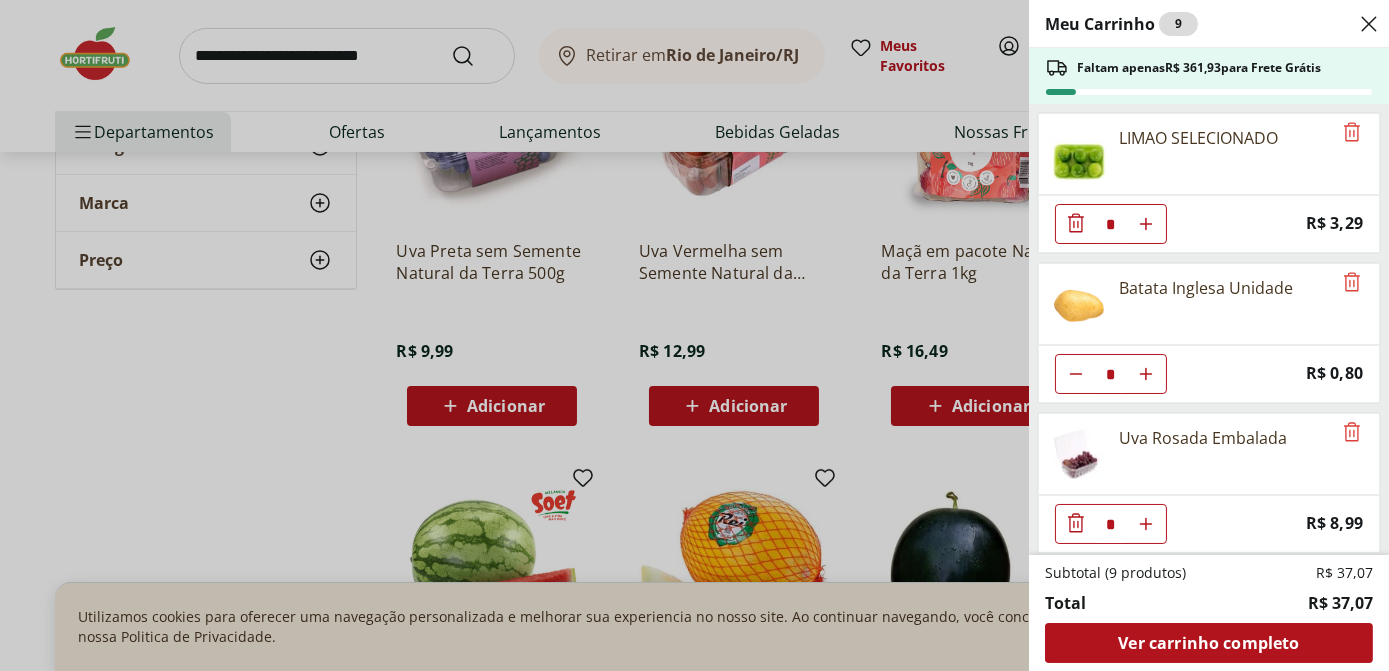 scroll, scrollTop: 76, scrollLeft: 0, axis: vertical 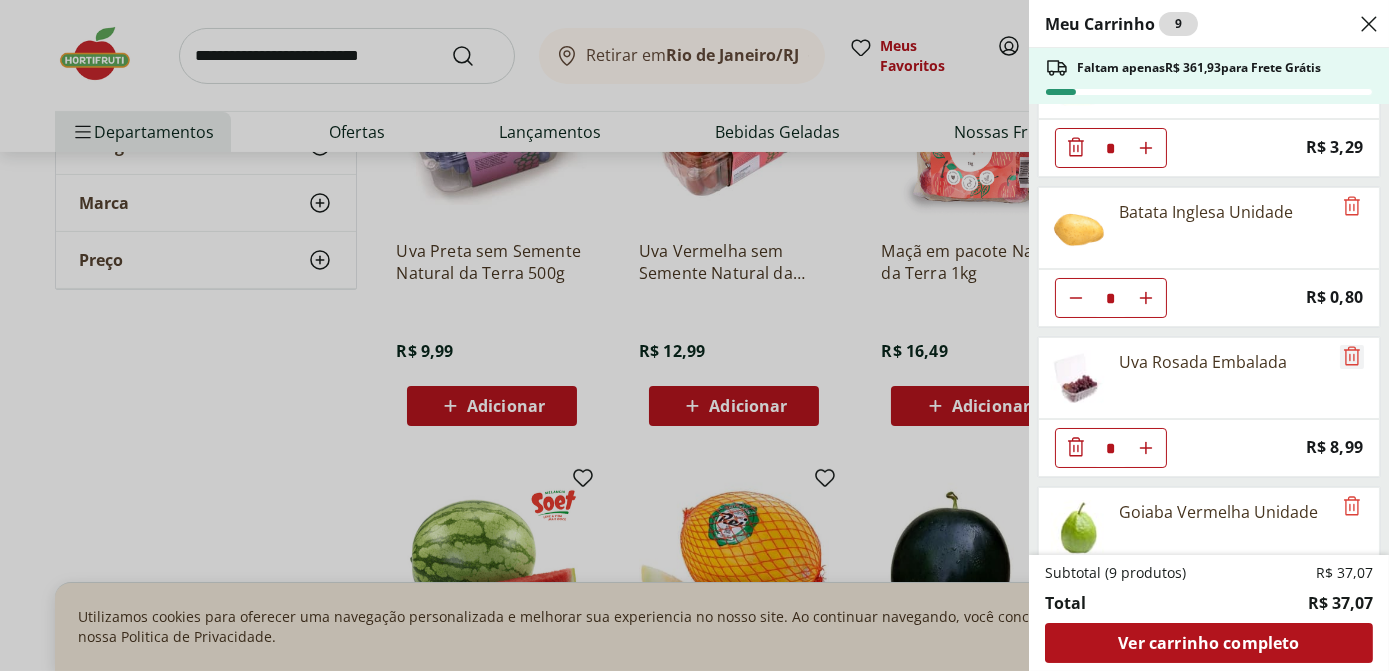 click 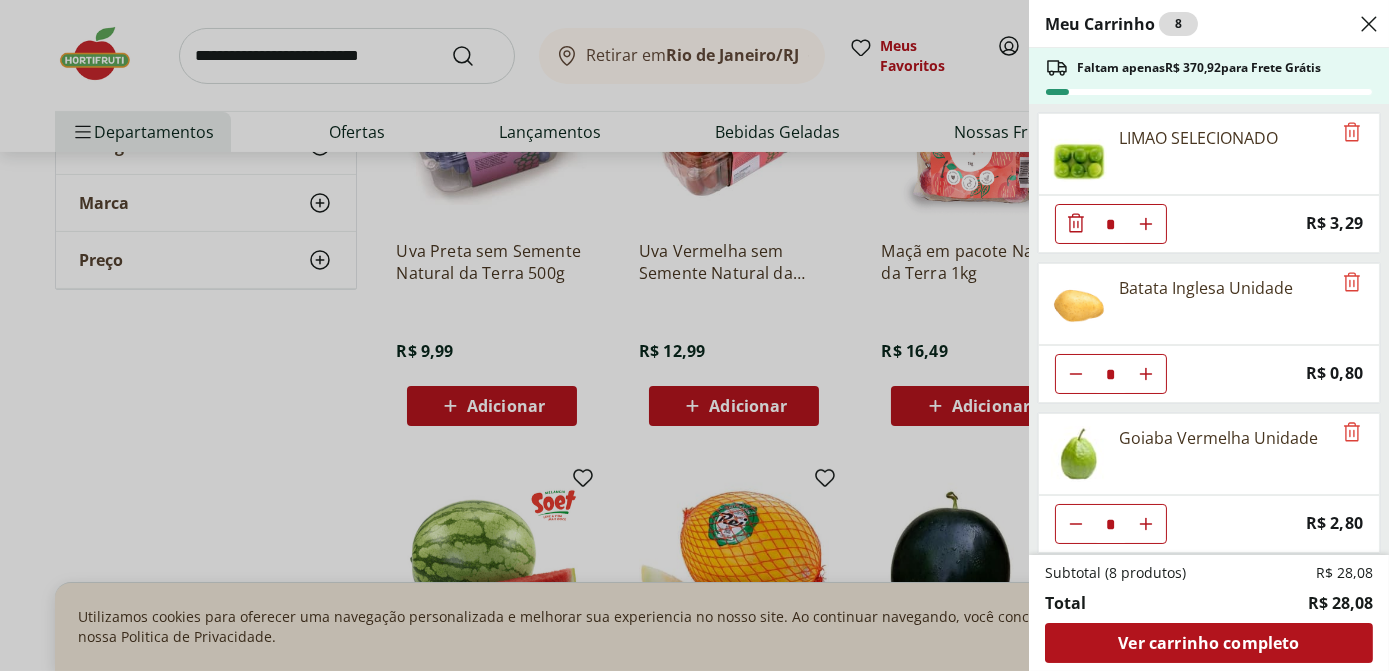 scroll, scrollTop: 149, scrollLeft: 0, axis: vertical 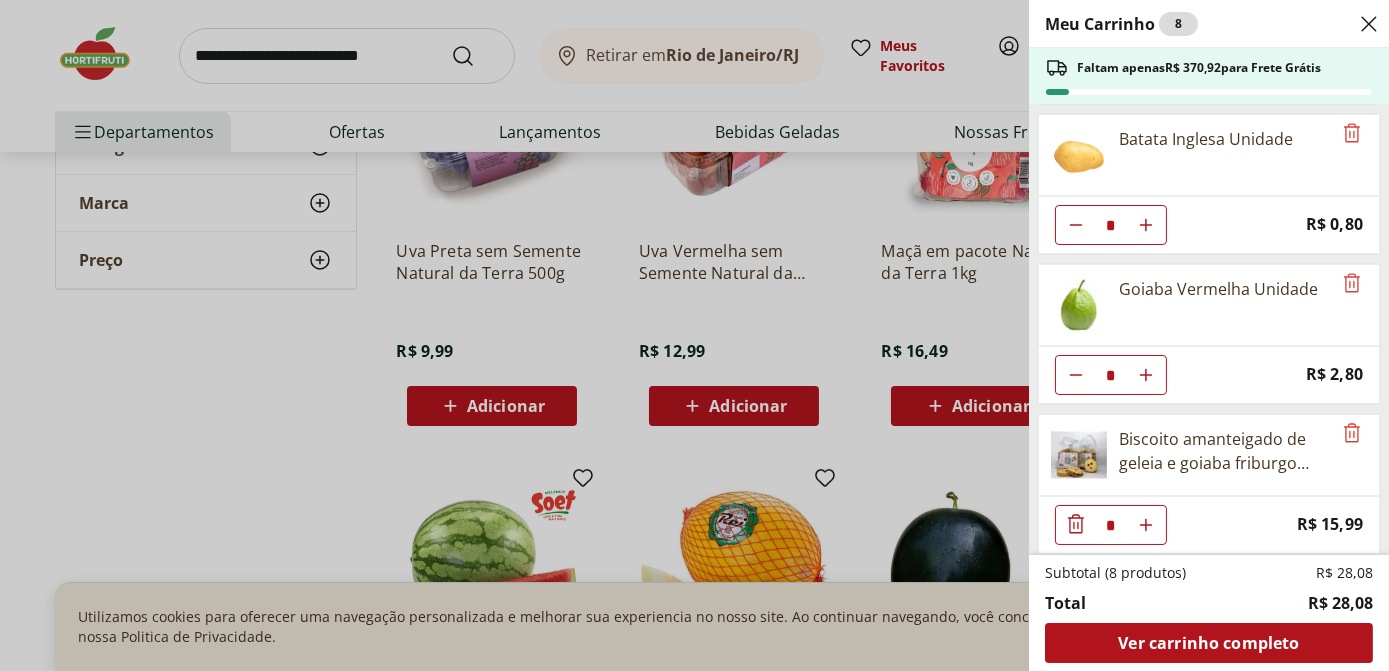 click on "Meu Carrinho 8 Faltam apenas  R$ 370,92  para Frete Grátis LIMAO SELECIONADO * Price: R$ 3,29 Batata Inglesa Unidade * Price: R$ 0,80 Goiaba Vermelha Unidade * Price: R$ 2,80 Biscoito amanteigado de geleia e goiaba friburgo 200g * Price: R$ 15,99 Subtotal (8 produtos) R$ 28,08 Total R$ 28,08 Ver carrinho completo" at bounding box center [694, 335] 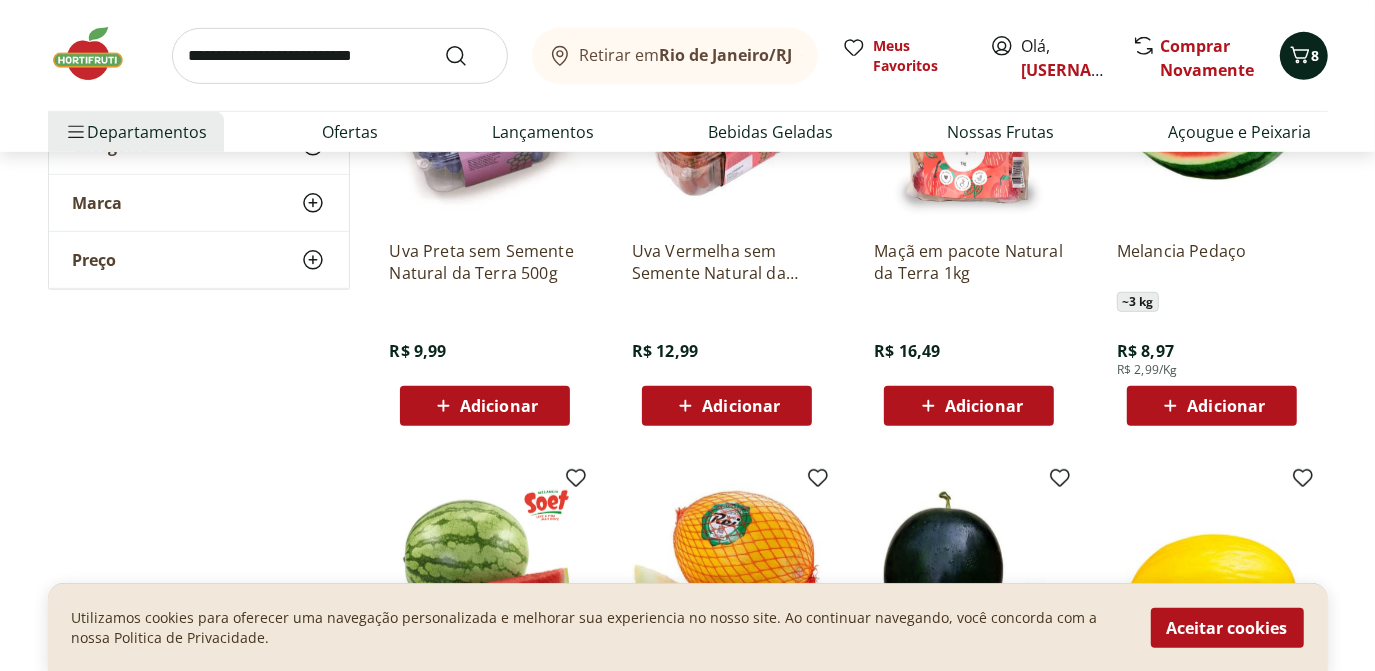 click 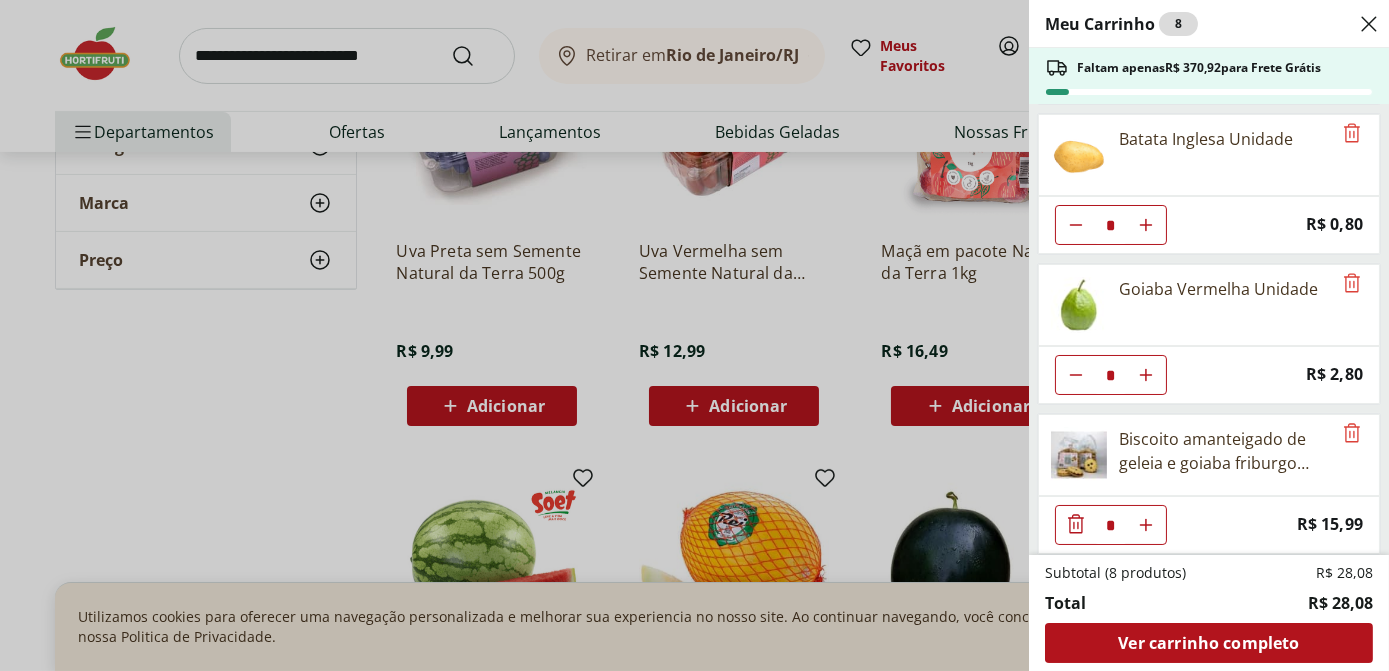 scroll, scrollTop: 0, scrollLeft: 0, axis: both 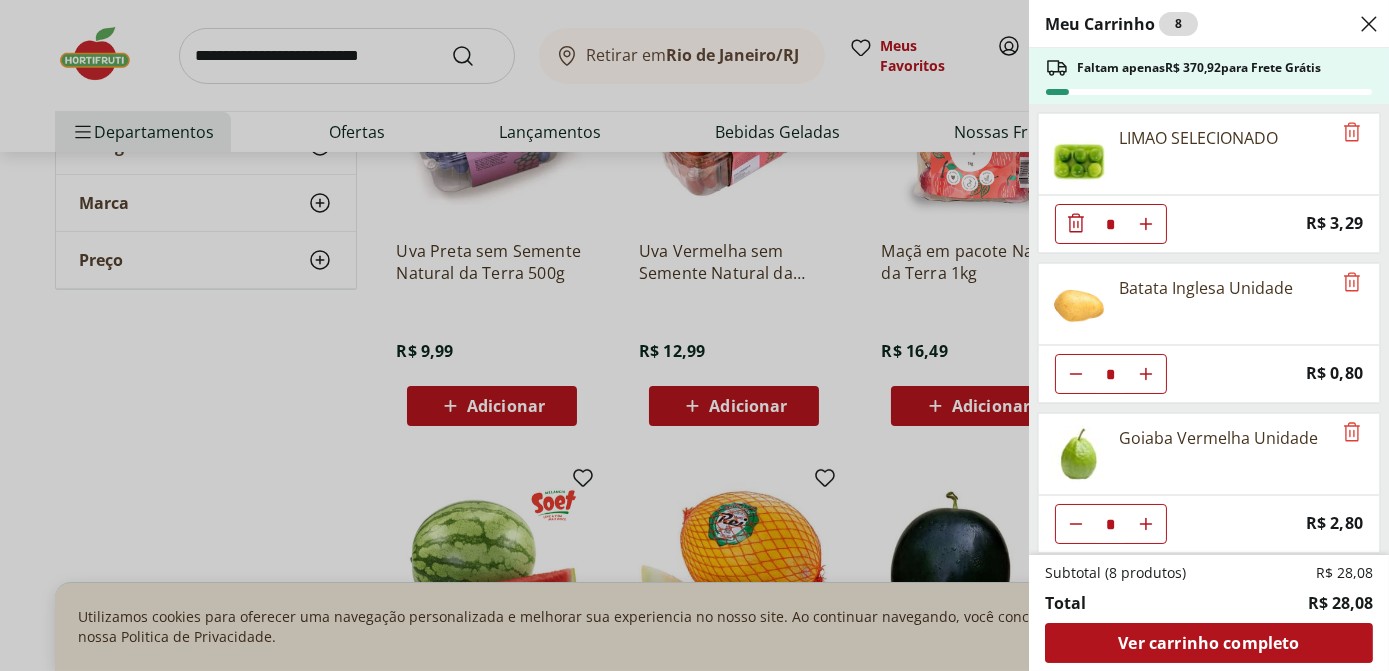 click on "Meu Carrinho 8 Faltam apenas  R$ 370,92  para Frete Grátis LIMAO SELECIONADO * Price: R$ 3,29 Batata Inglesa Unidade * Price: R$ 0,80 Goiaba Vermelha Unidade * Price: R$ 2,80 Biscoito amanteigado de geleia e goiaba friburgo 200g * Price: R$ 15,99 Subtotal (8 produtos) R$ 28,08 Total R$ 28,08 Ver carrinho completo" at bounding box center (694, 335) 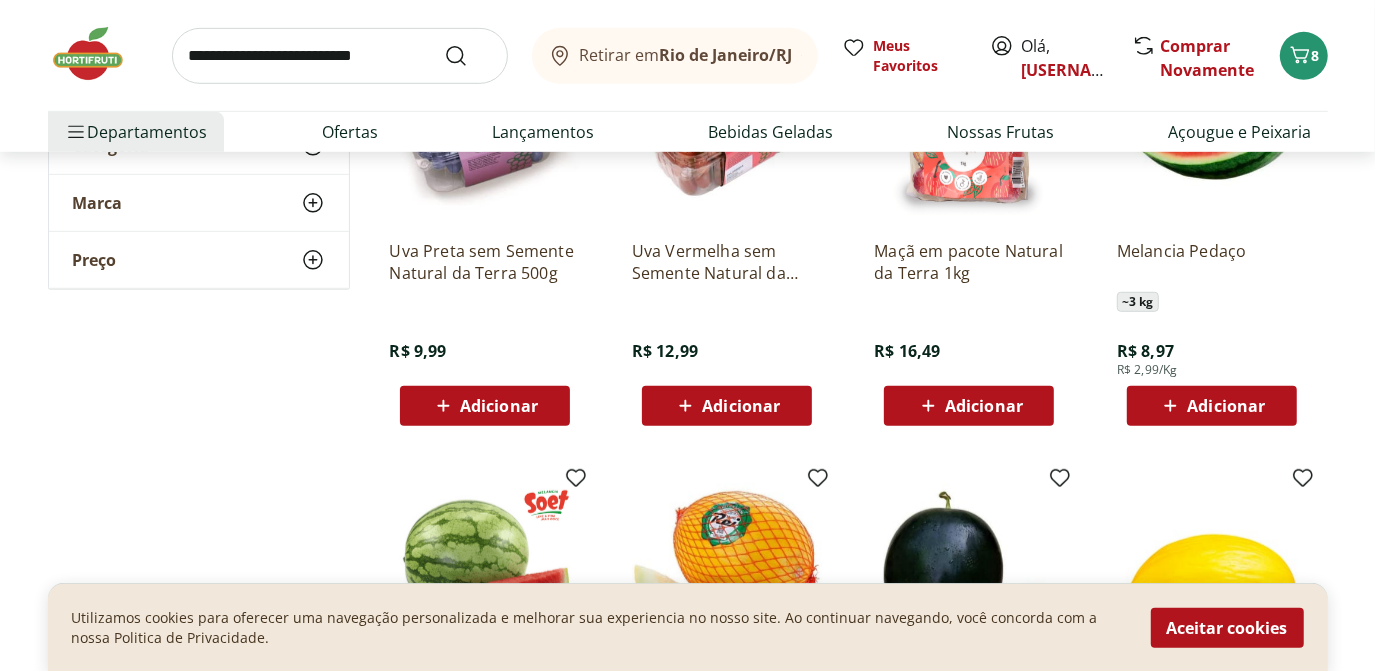 click on "Adicionar" at bounding box center [499, 406] 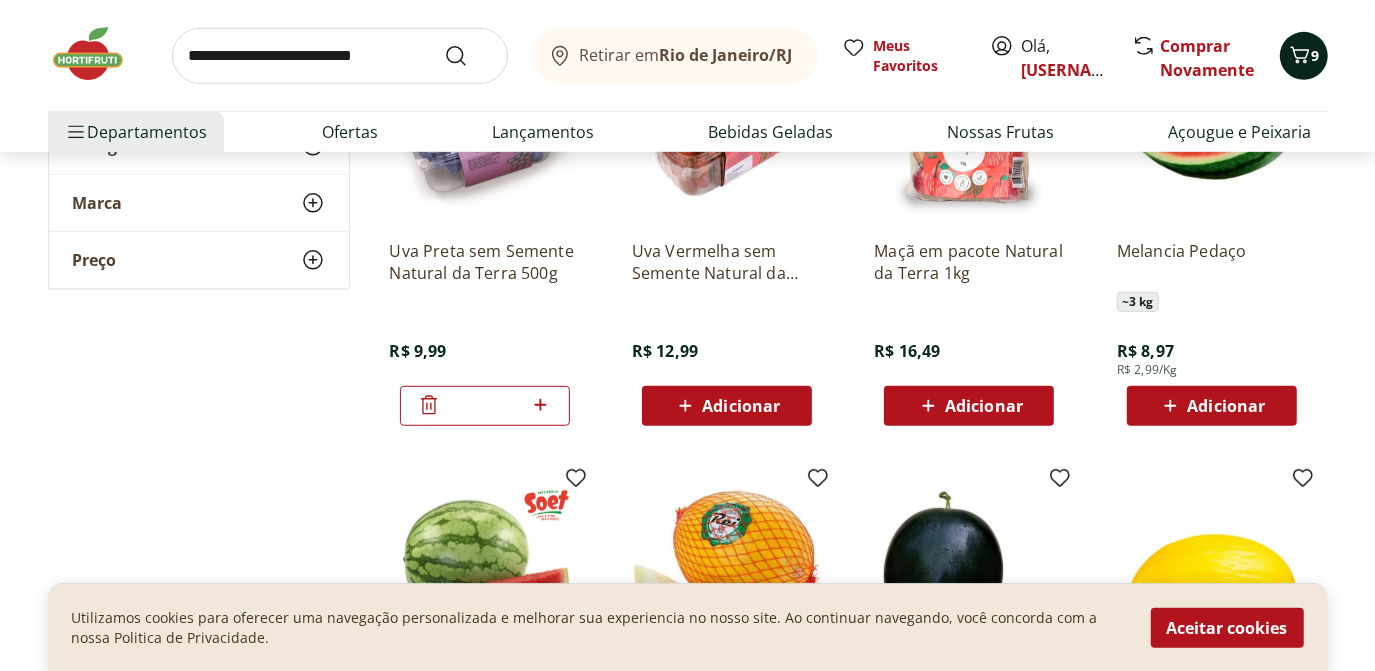 click 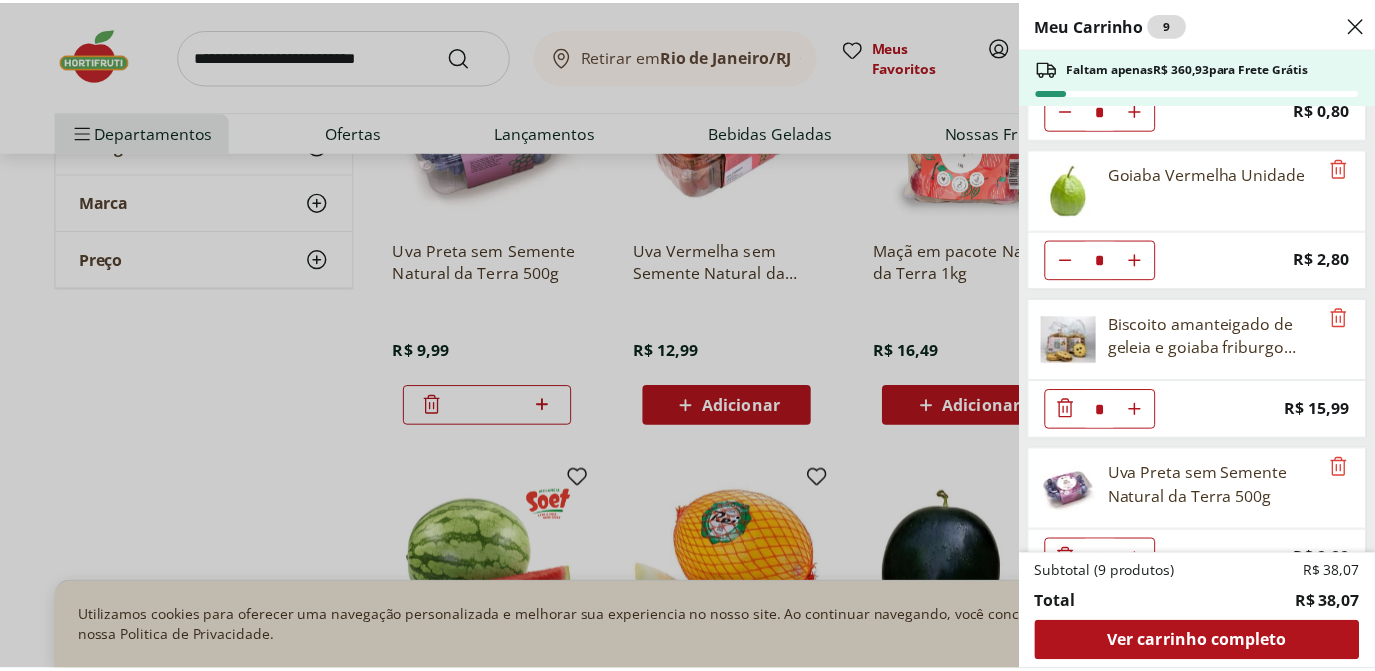 scroll, scrollTop: 298, scrollLeft: 0, axis: vertical 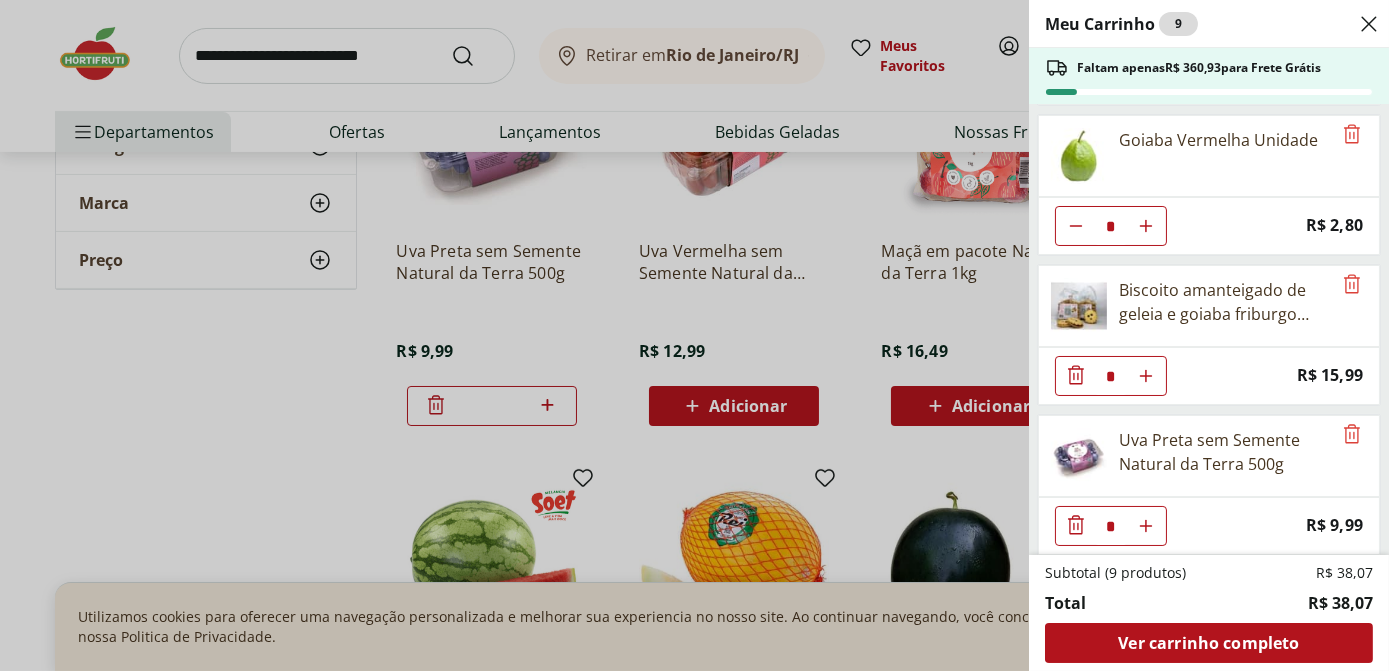 click on "Meu Carrinho 9 Faltam apenas  R$ 360,93  para Frete Grátis LIMAO SELECIONADO * Price: R$ 3,29 Batata Inglesa Unidade * Price: R$ 0,80 Goiaba Vermelha Unidade * Price: R$ 2,80 Biscoito amanteigado de geleia e goiaba friburgo 200g * Price: R$ 15,99 Uva Preta sem Semente Natural da Terra 500g * Price: R$ 9,99 Subtotal (9 produtos) R$ 38,07 Total R$ 38,07 Ver carrinho completo" at bounding box center (694, 335) 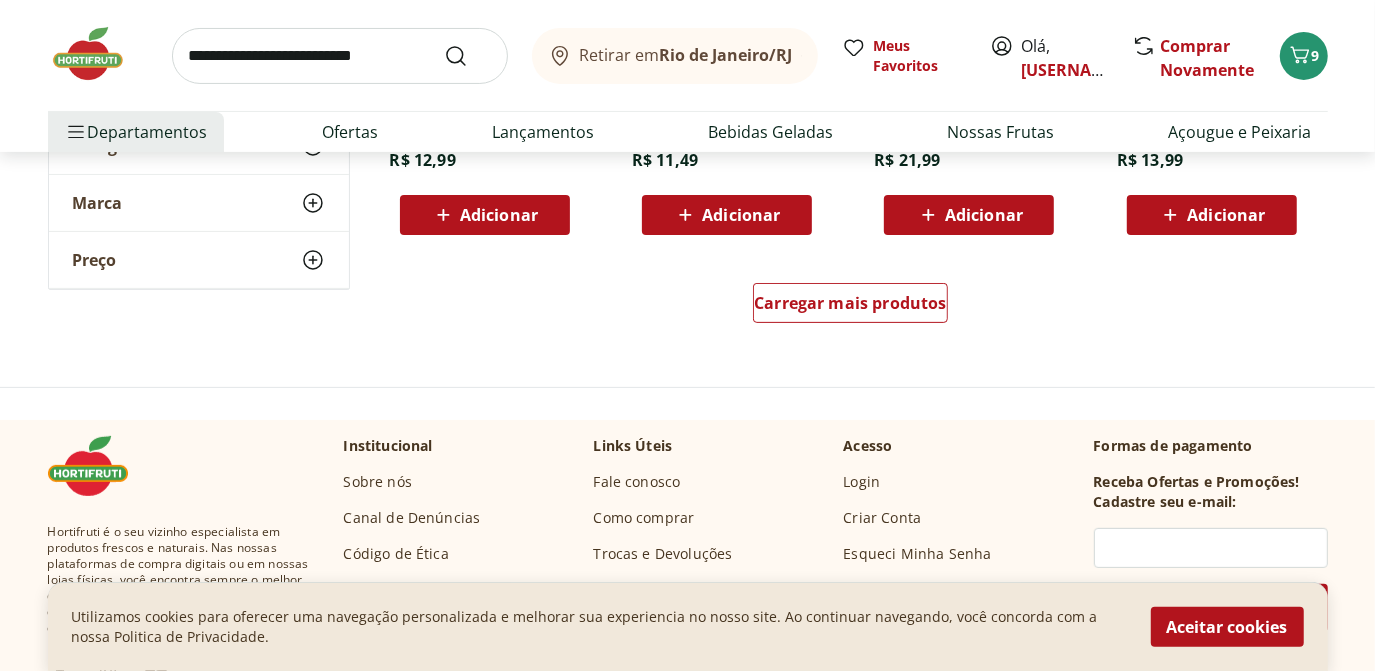 scroll, scrollTop: 5301, scrollLeft: 0, axis: vertical 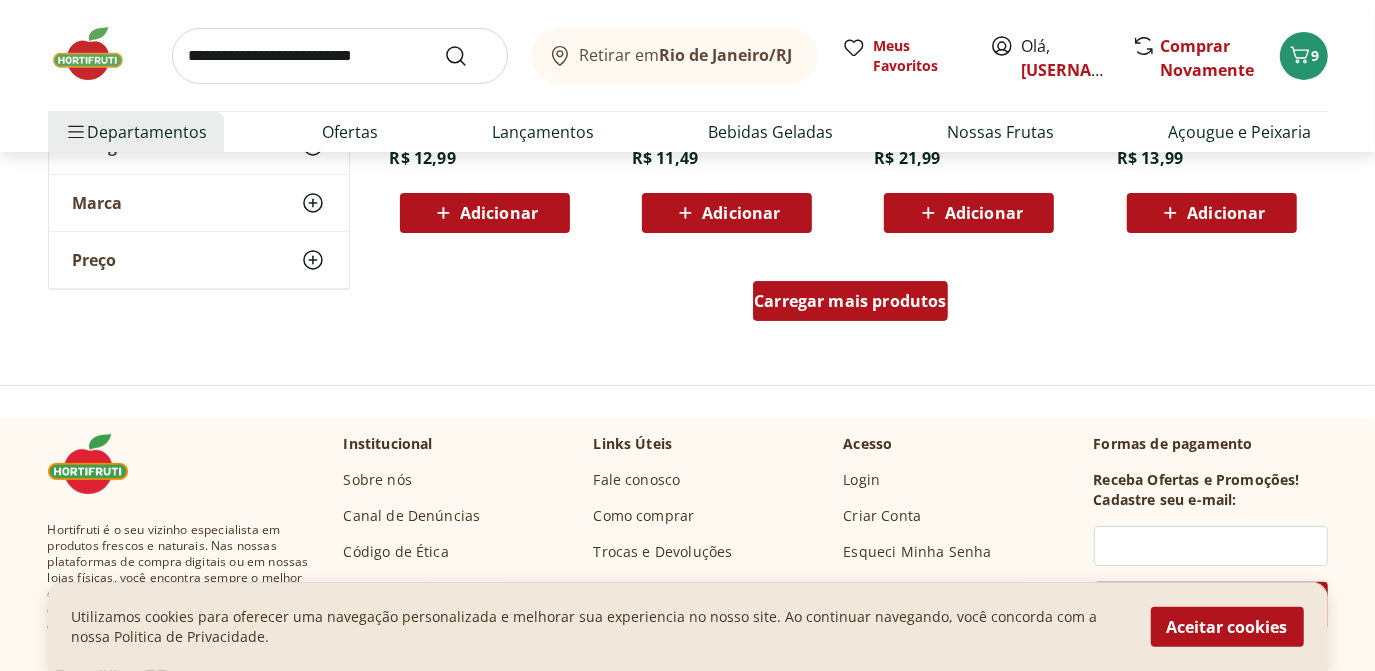 click on "Carregar mais produtos" at bounding box center (850, 301) 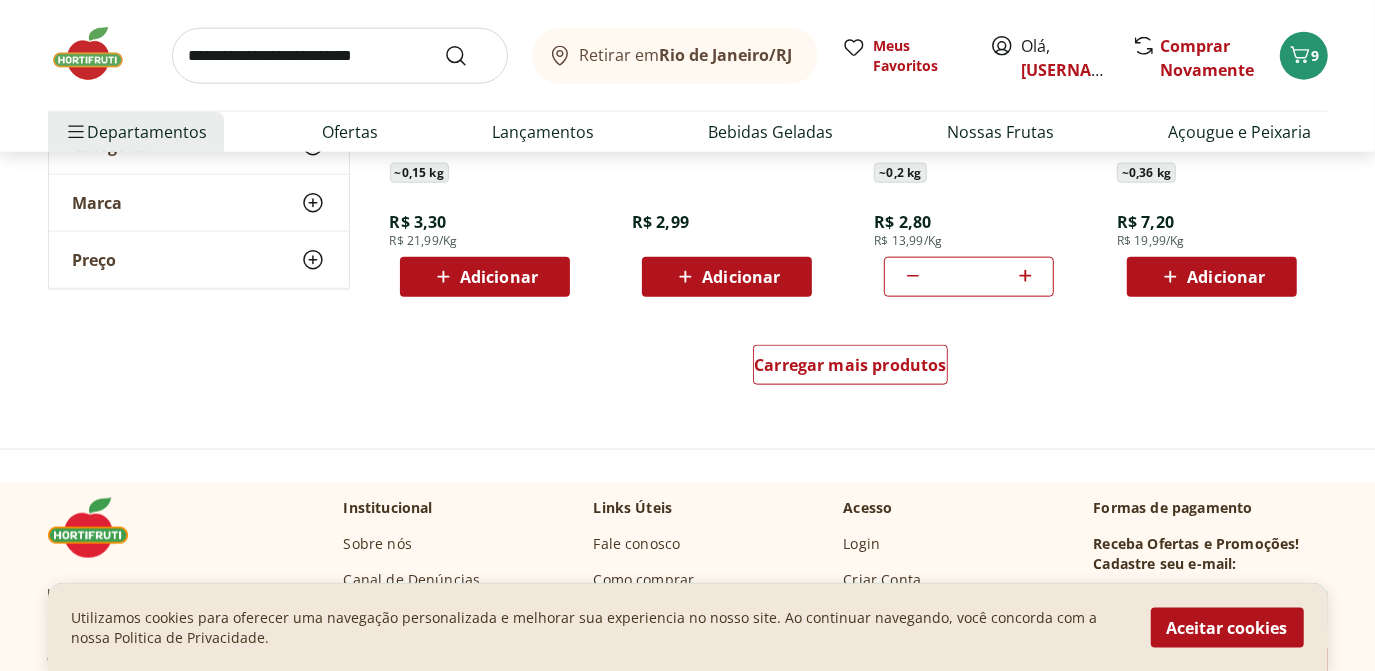 scroll, scrollTop: 6559, scrollLeft: 0, axis: vertical 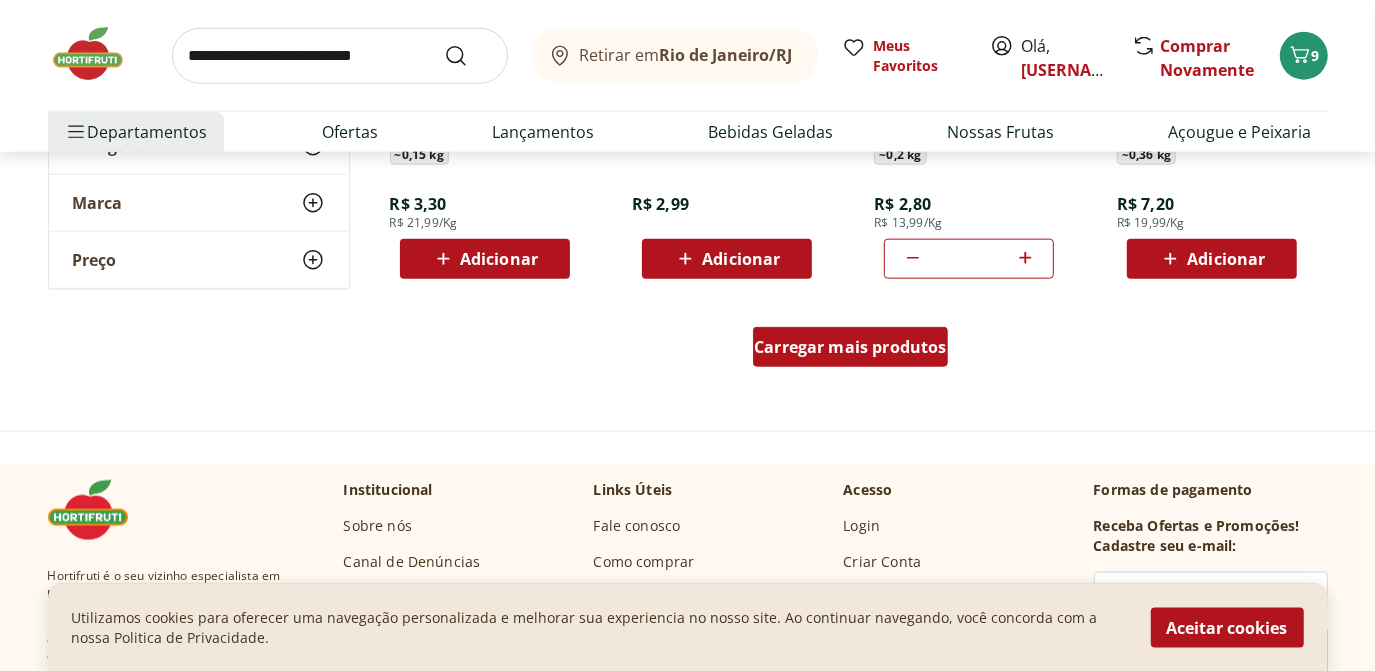 click on "Carregar mais produtos" at bounding box center [850, 347] 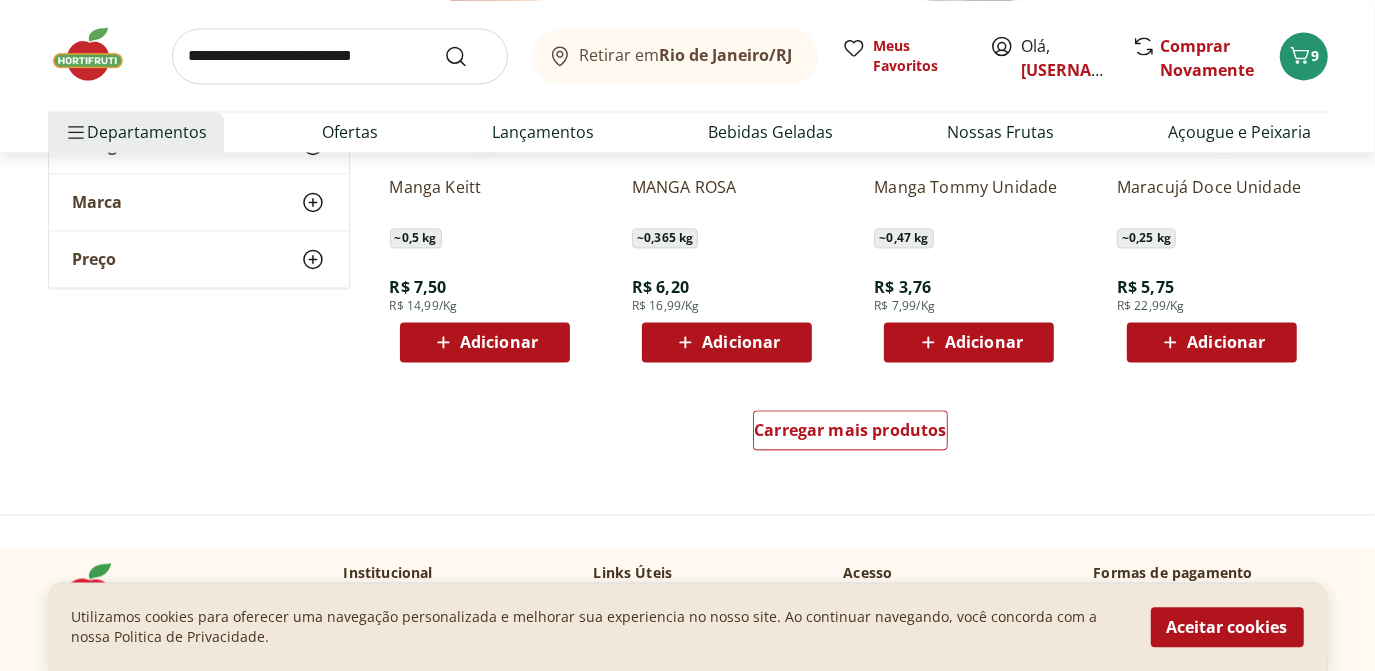 scroll, scrollTop: 7781, scrollLeft: 0, axis: vertical 